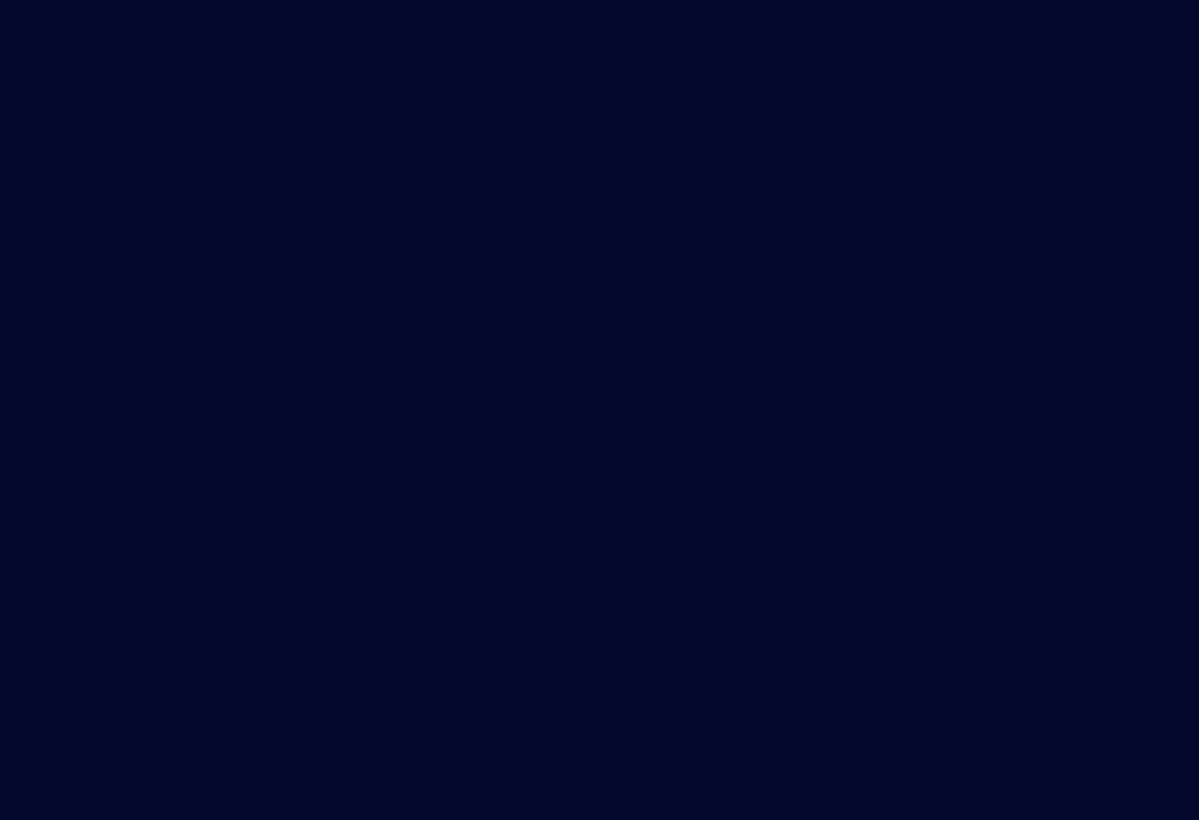 scroll, scrollTop: 0, scrollLeft: 0, axis: both 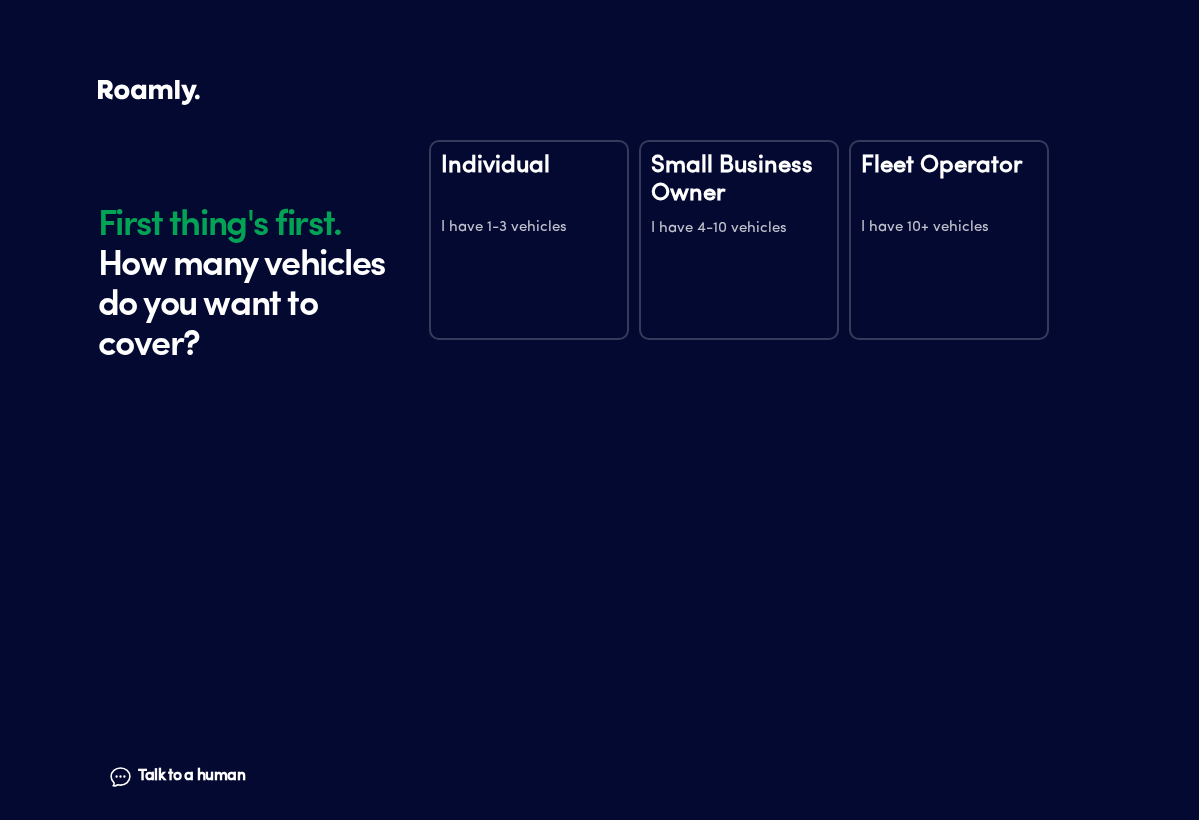 click on "Individual I have 1-3 vehicles" at bounding box center (529, 240) 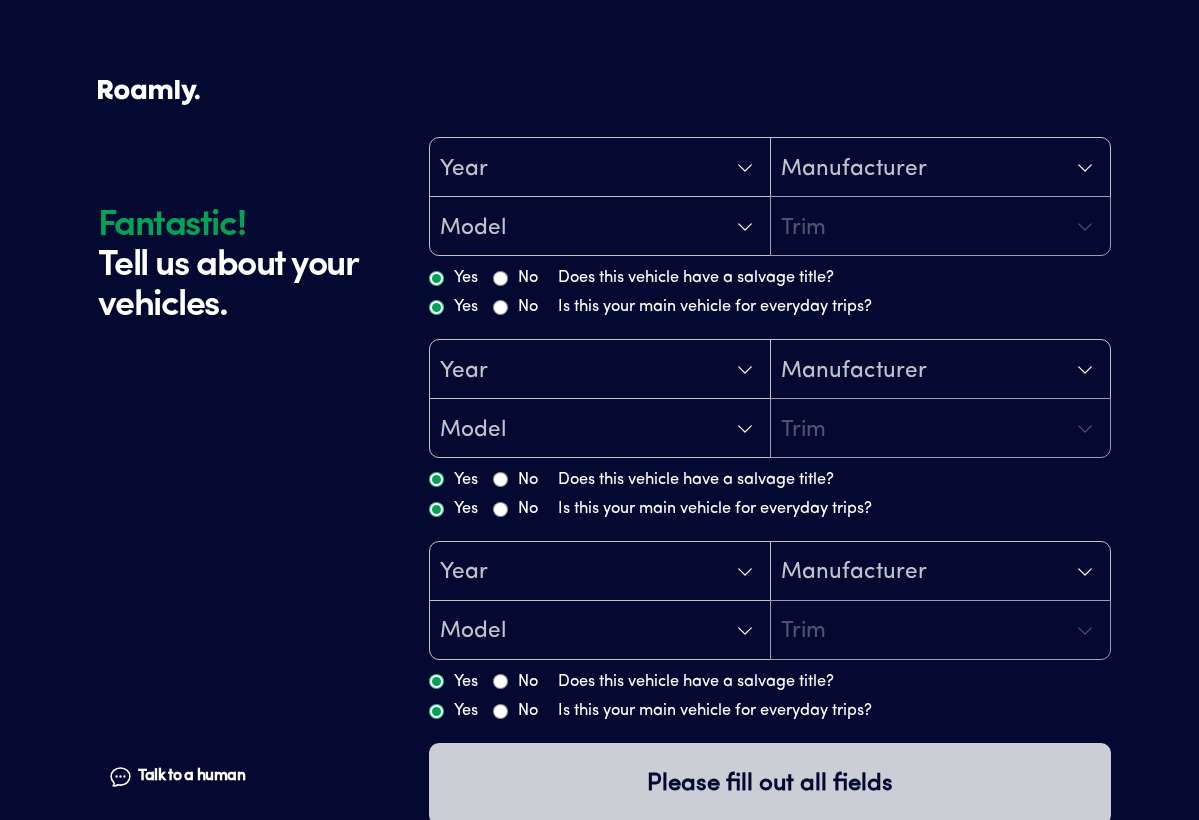 scroll, scrollTop: 13, scrollLeft: 0, axis: vertical 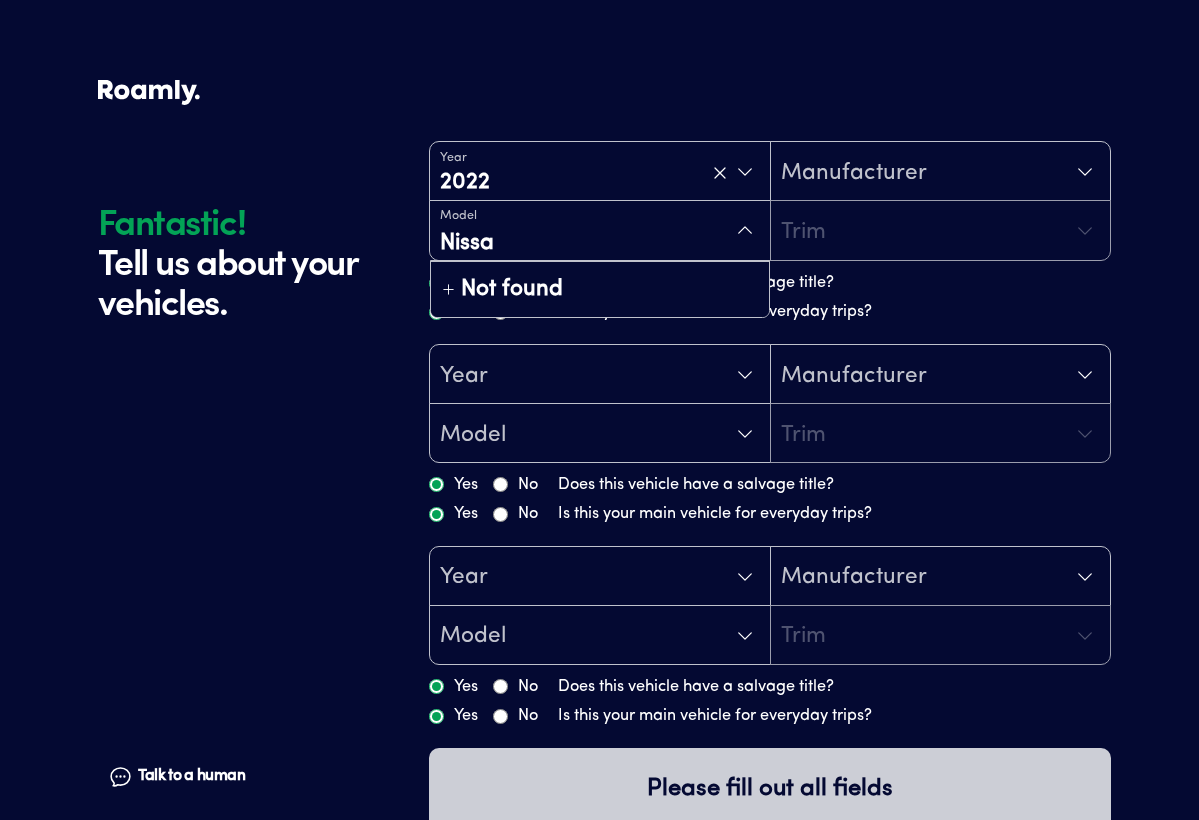 type on "Nissan" 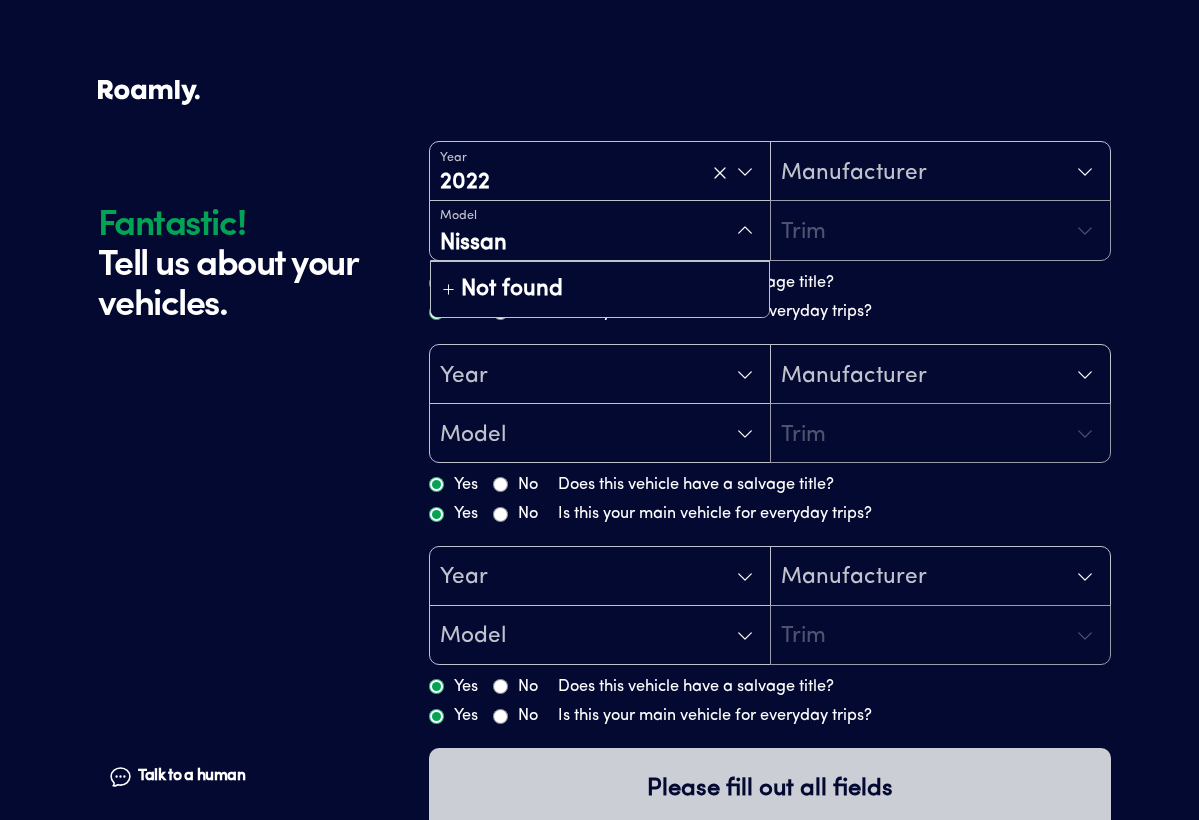 click on "Year [DATE] Manufacturer Model Nissan Not found Trim" at bounding box center [770, 201] 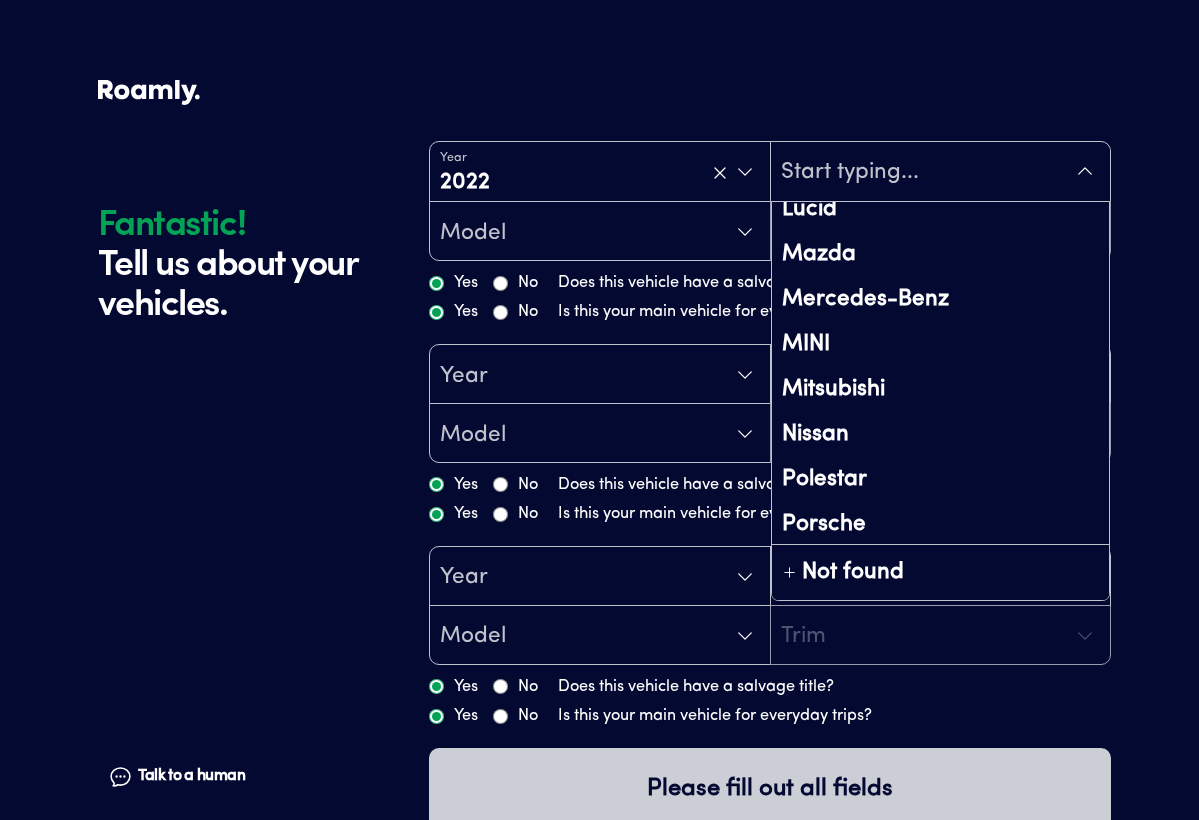 scroll, scrollTop: 999, scrollLeft: 0, axis: vertical 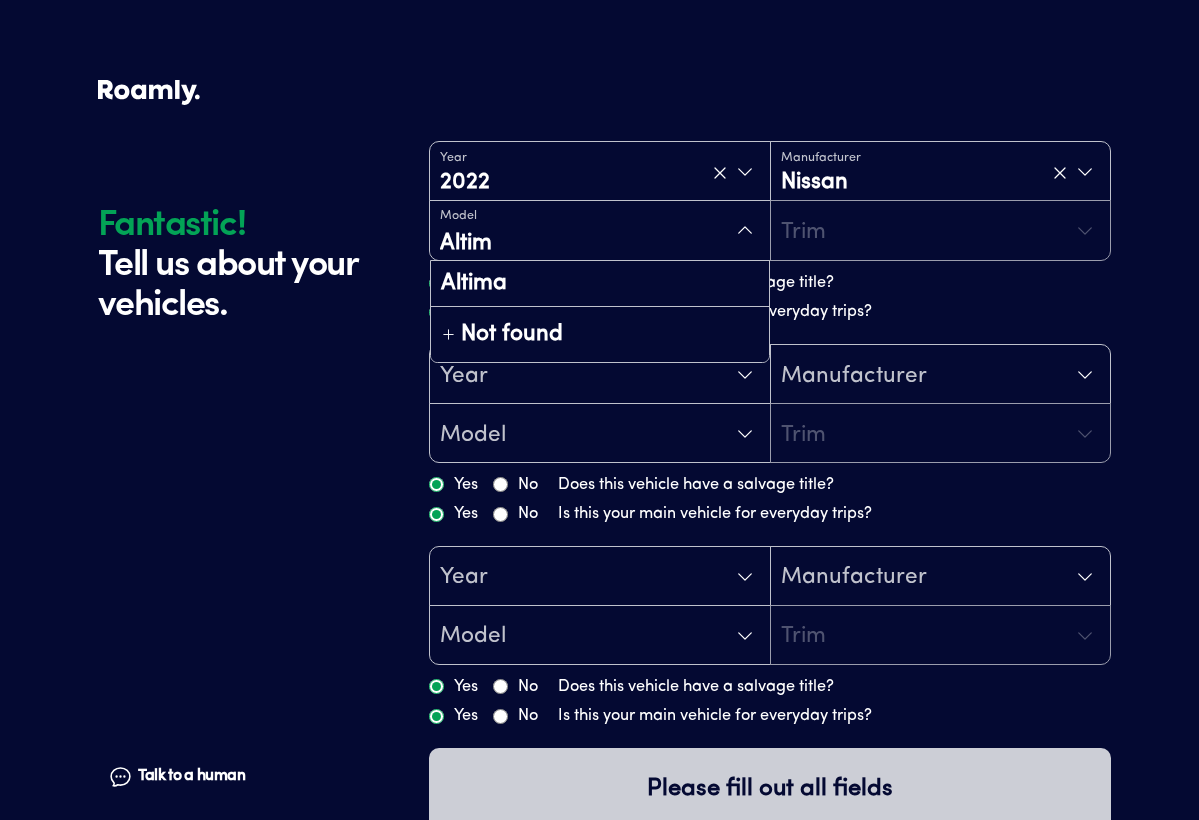 type on "Altima" 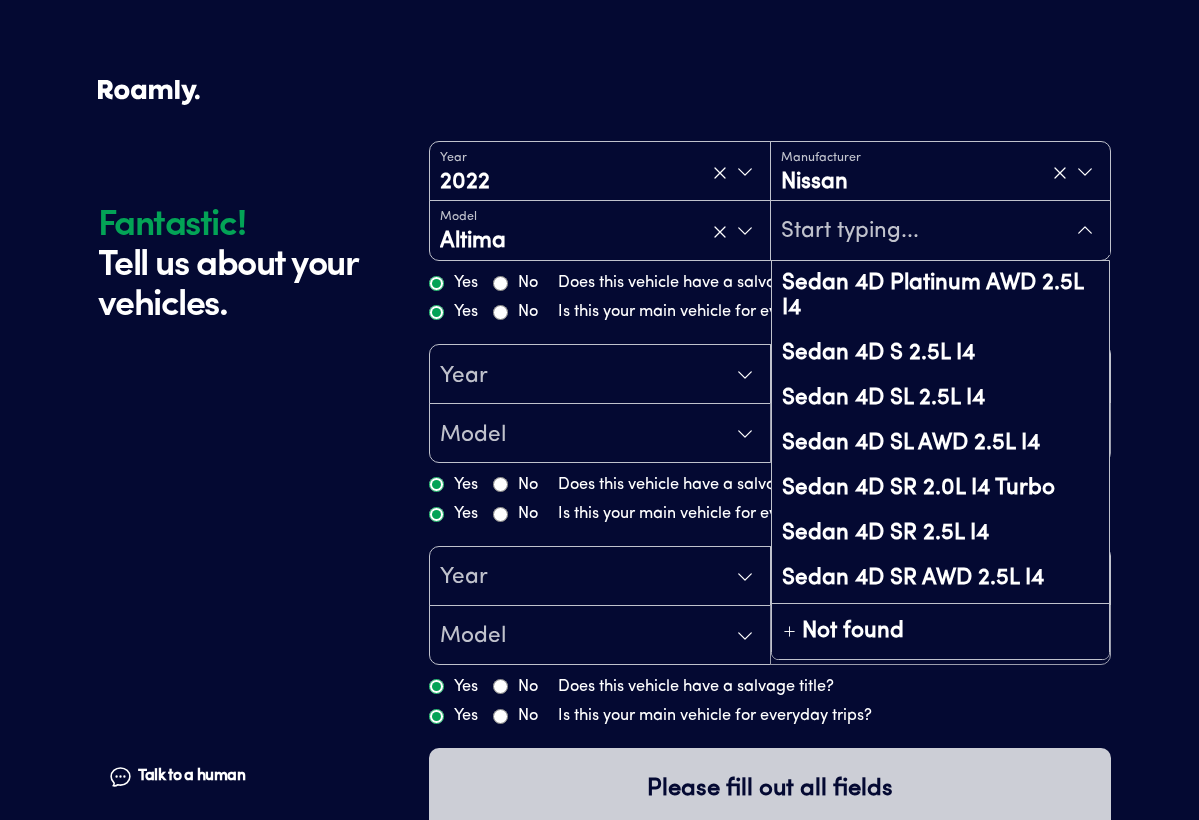 click at bounding box center (941, 232) 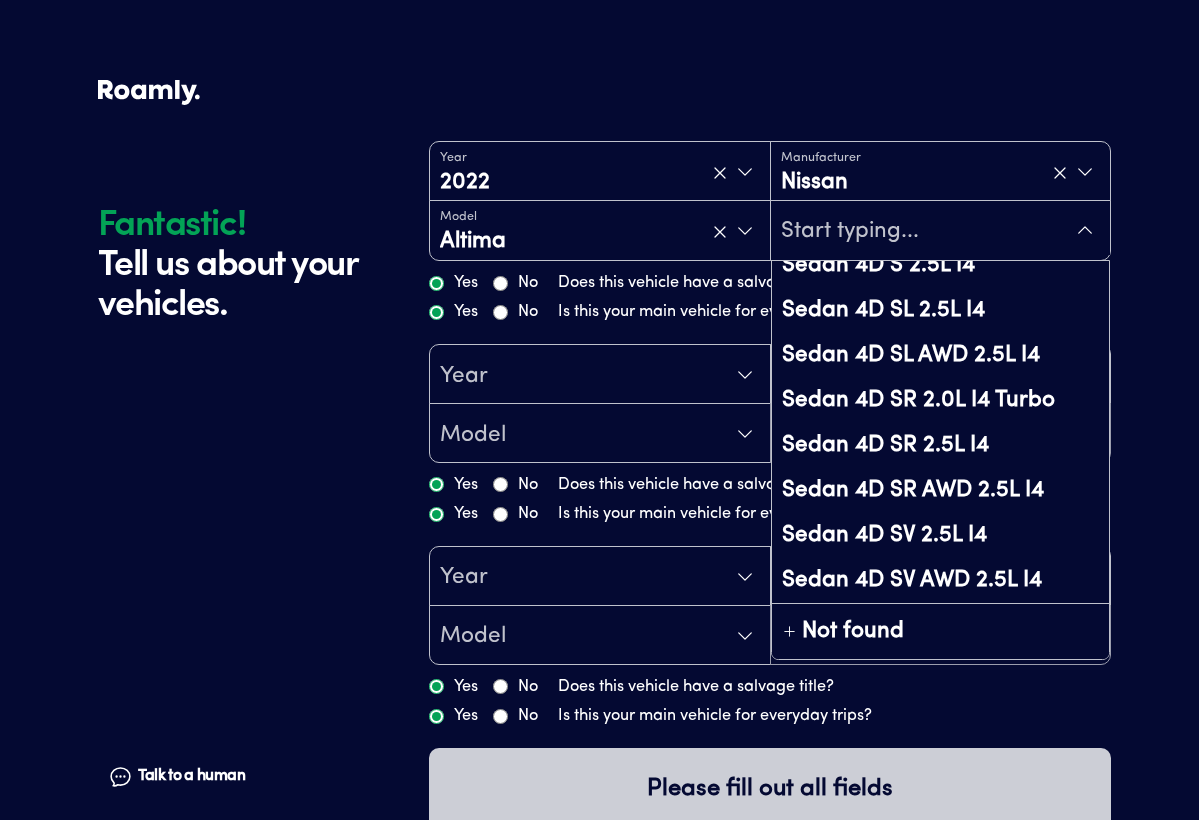 scroll, scrollTop: 88, scrollLeft: 0, axis: vertical 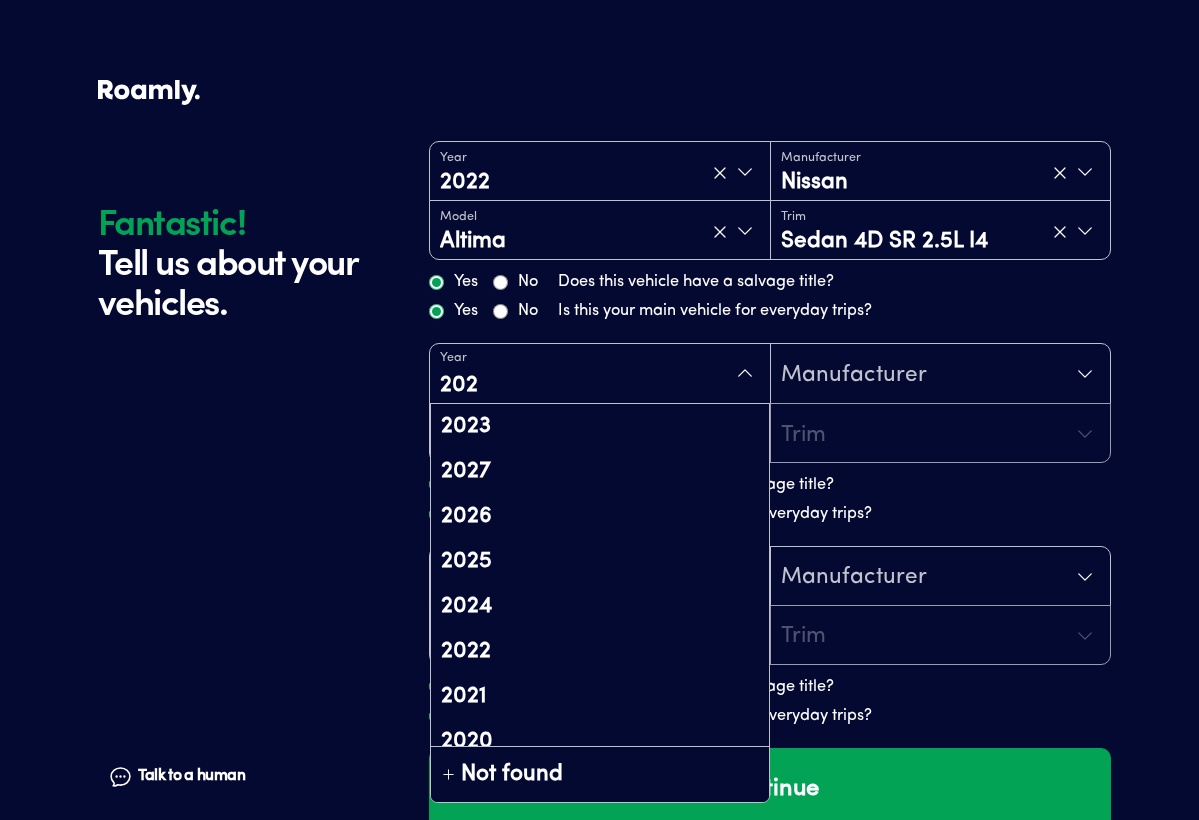 type on "2023" 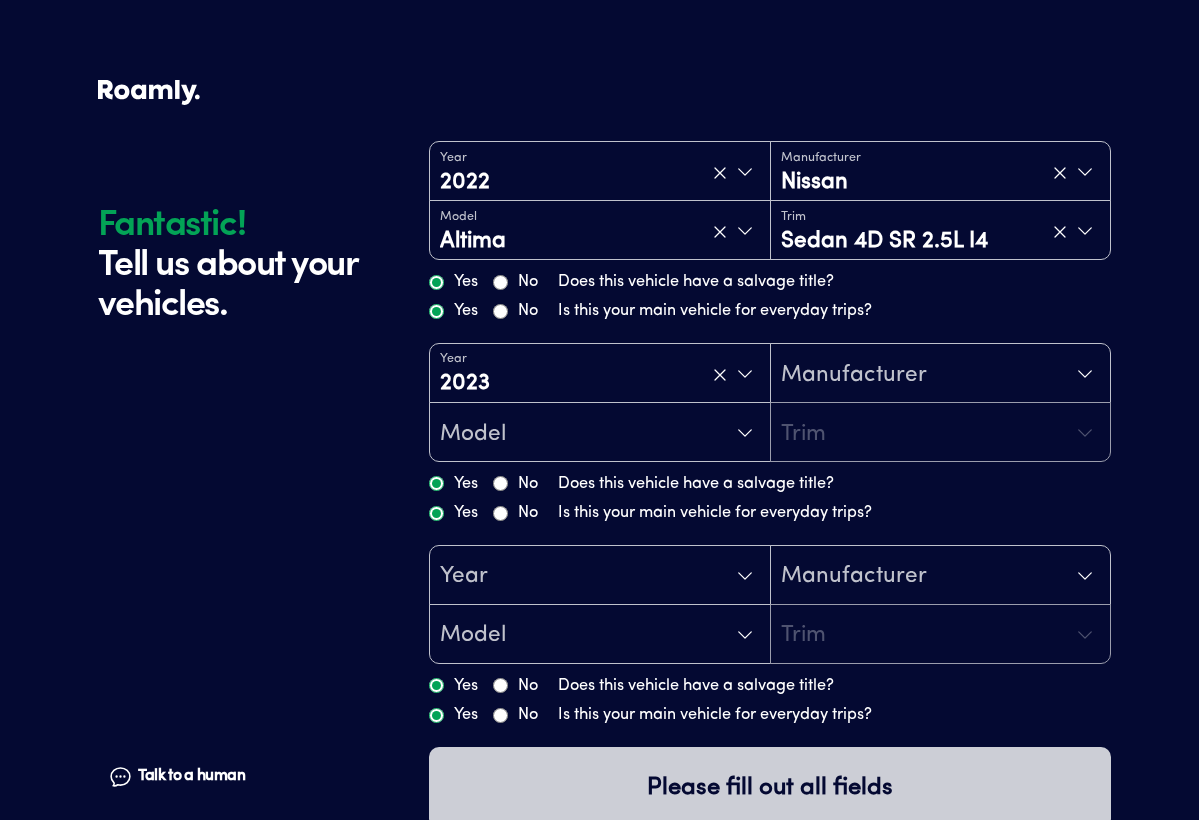 click on "Year [DATE] Manufacturer Model Trim" at bounding box center (770, 403) 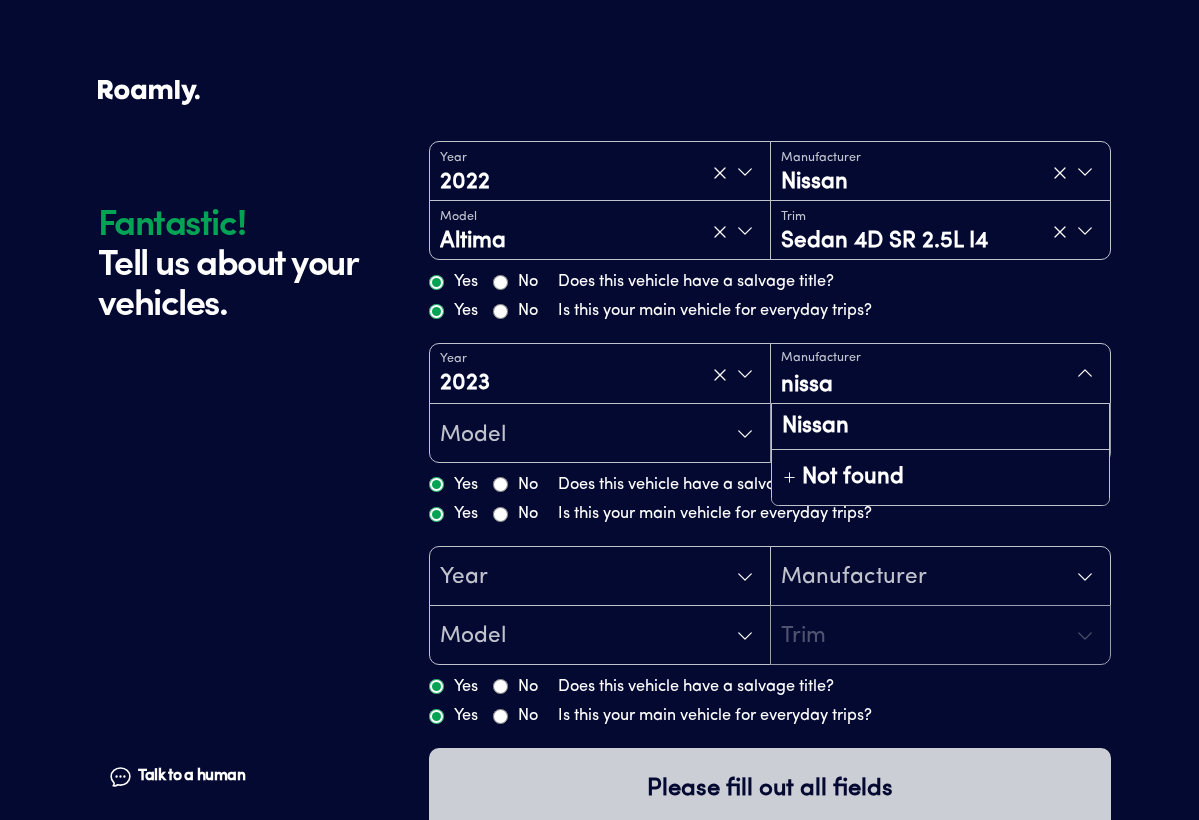 type on "nissan" 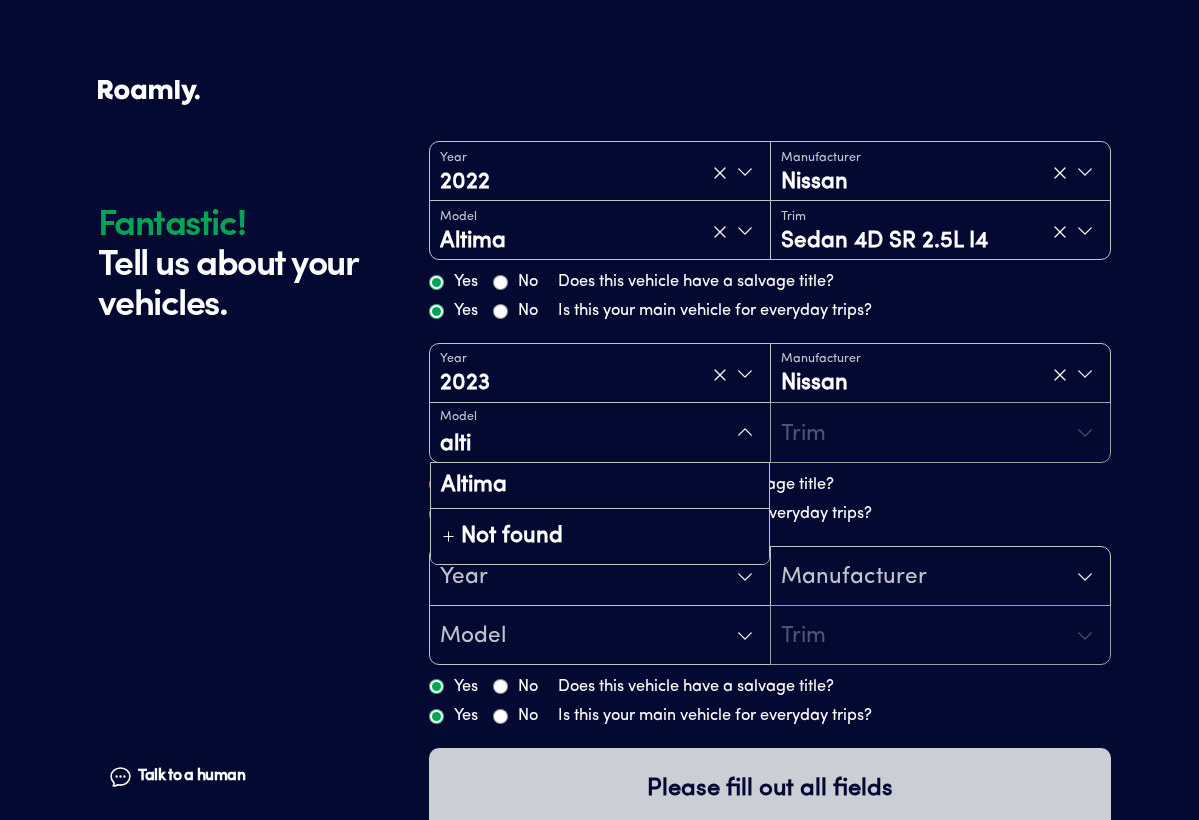 type on "altim" 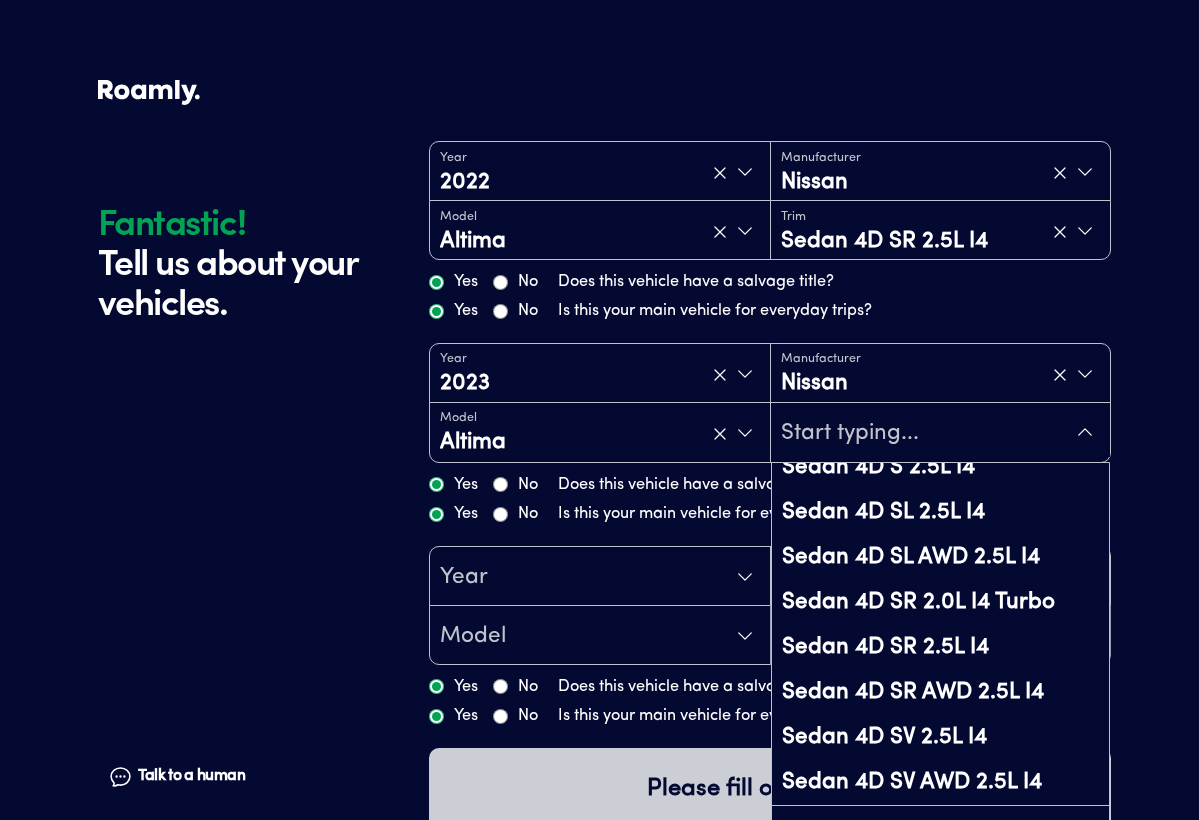 scroll, scrollTop: 18, scrollLeft: 0, axis: vertical 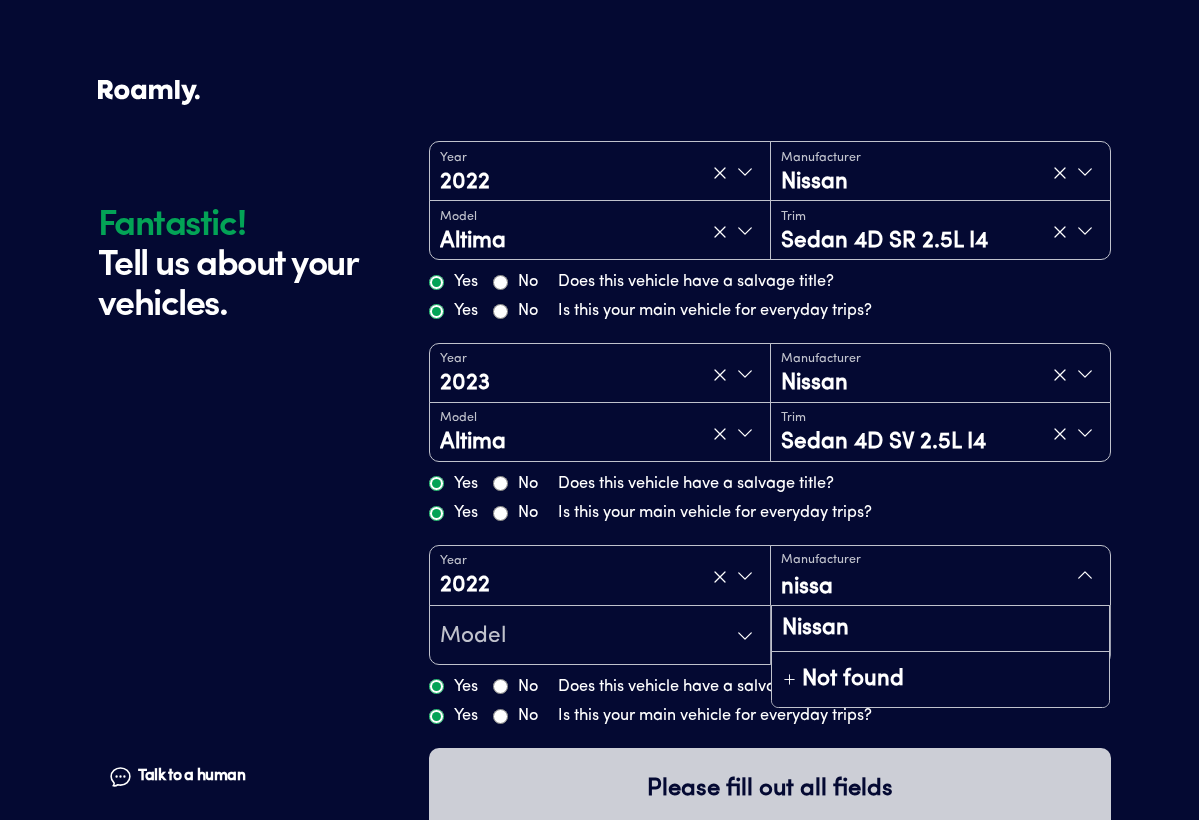 type on "nissan" 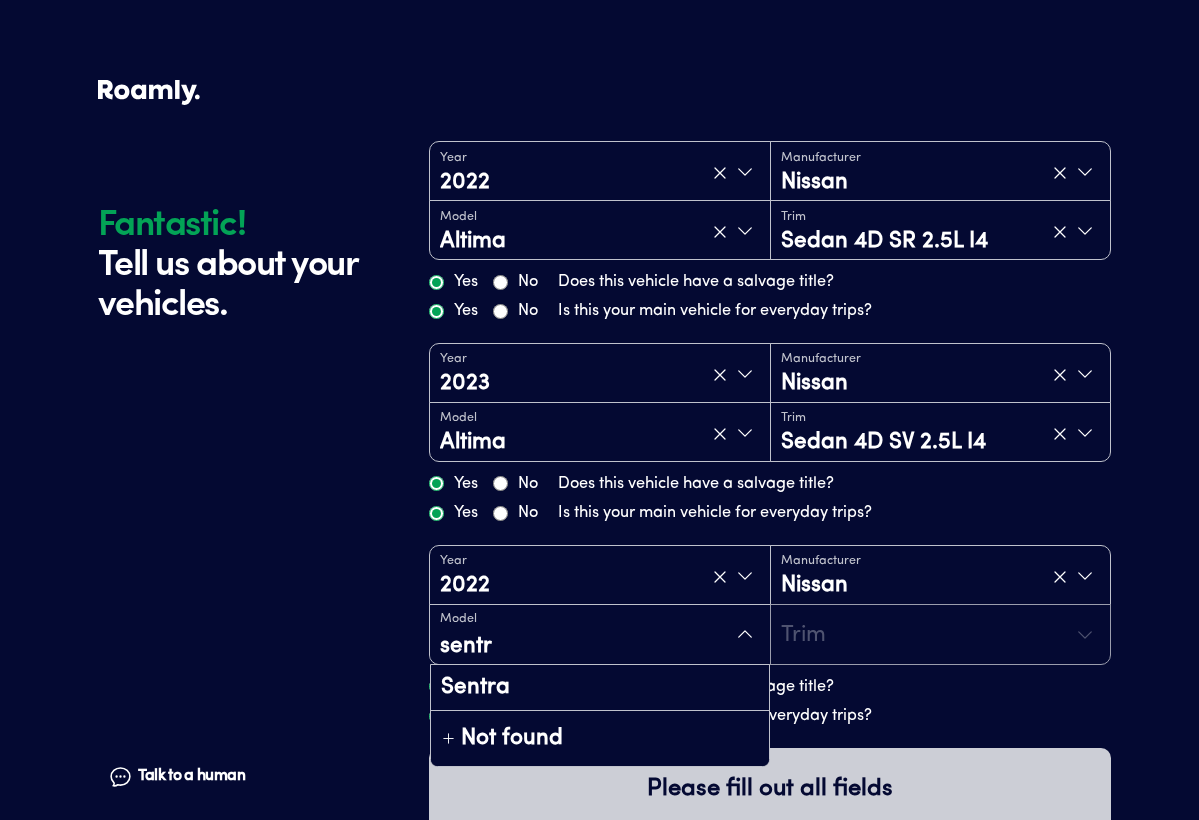 type on "sentra" 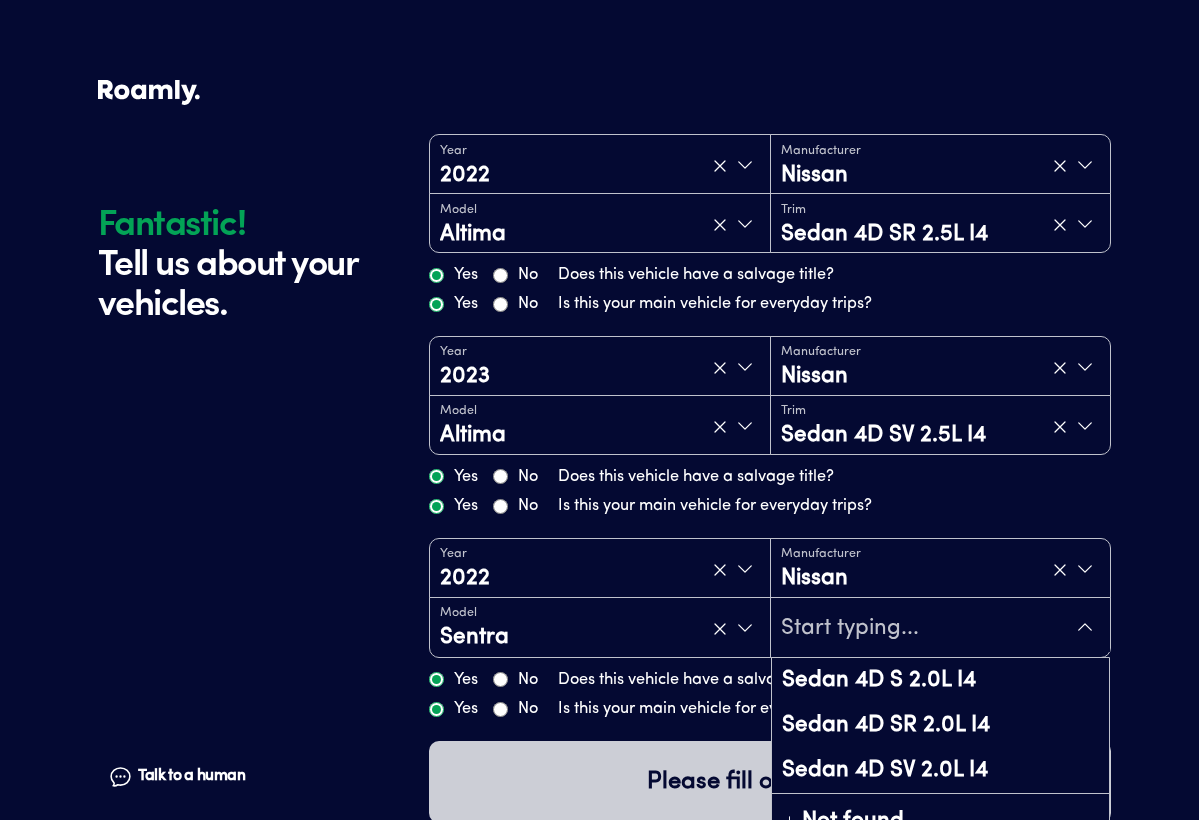 scroll, scrollTop: 7, scrollLeft: 0, axis: vertical 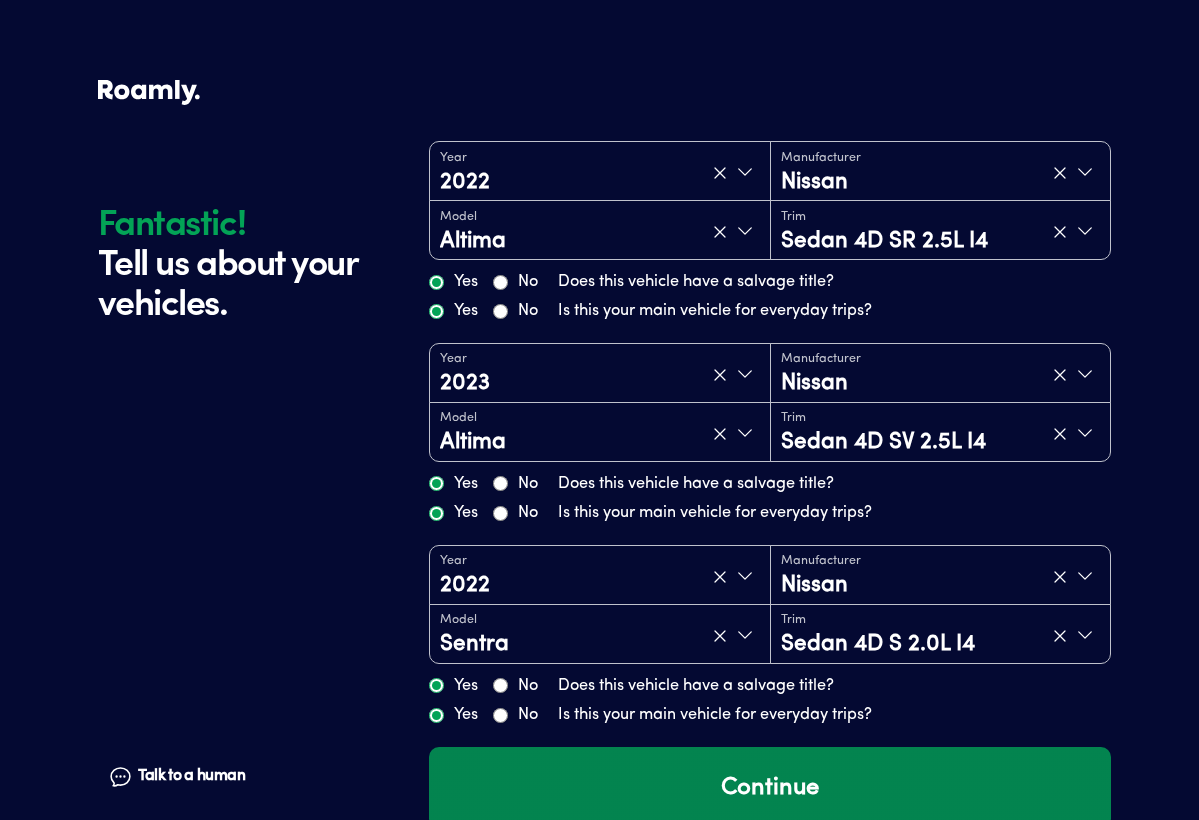 click on "Continue" at bounding box center [770, 788] 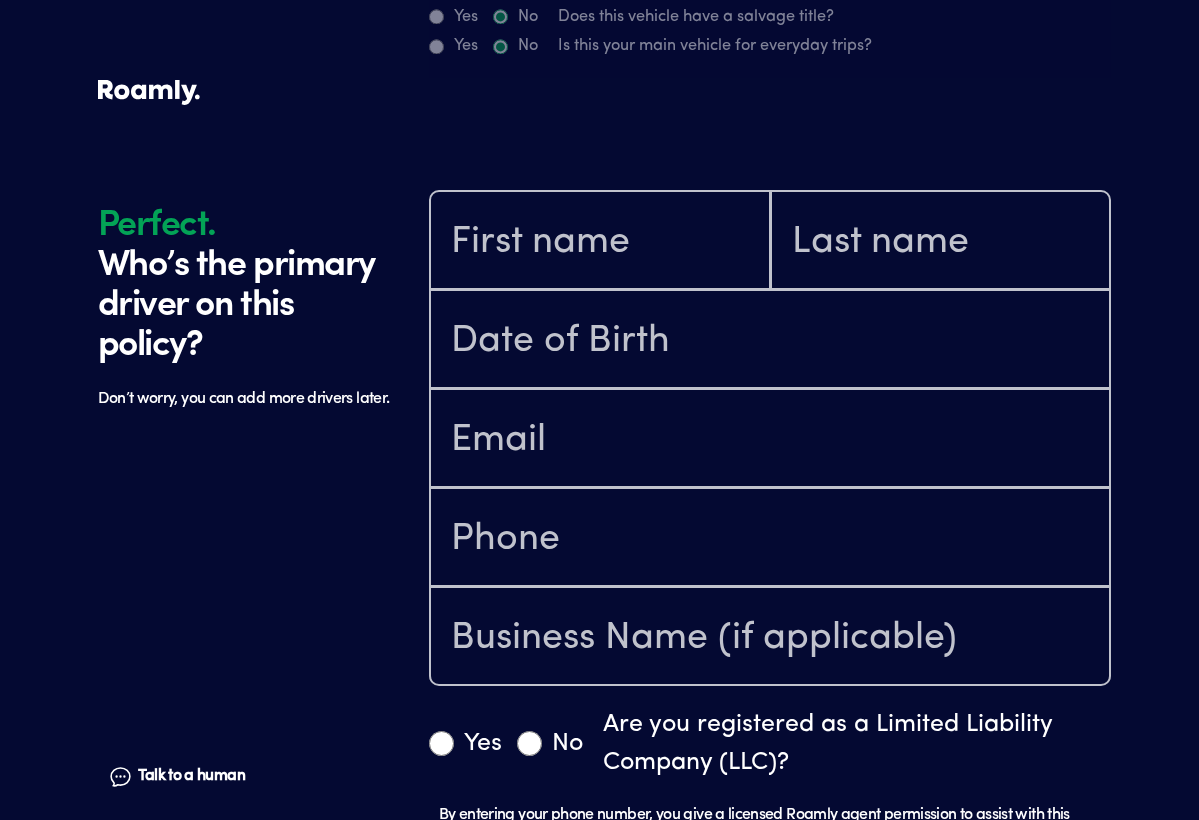scroll, scrollTop: 805, scrollLeft: 0, axis: vertical 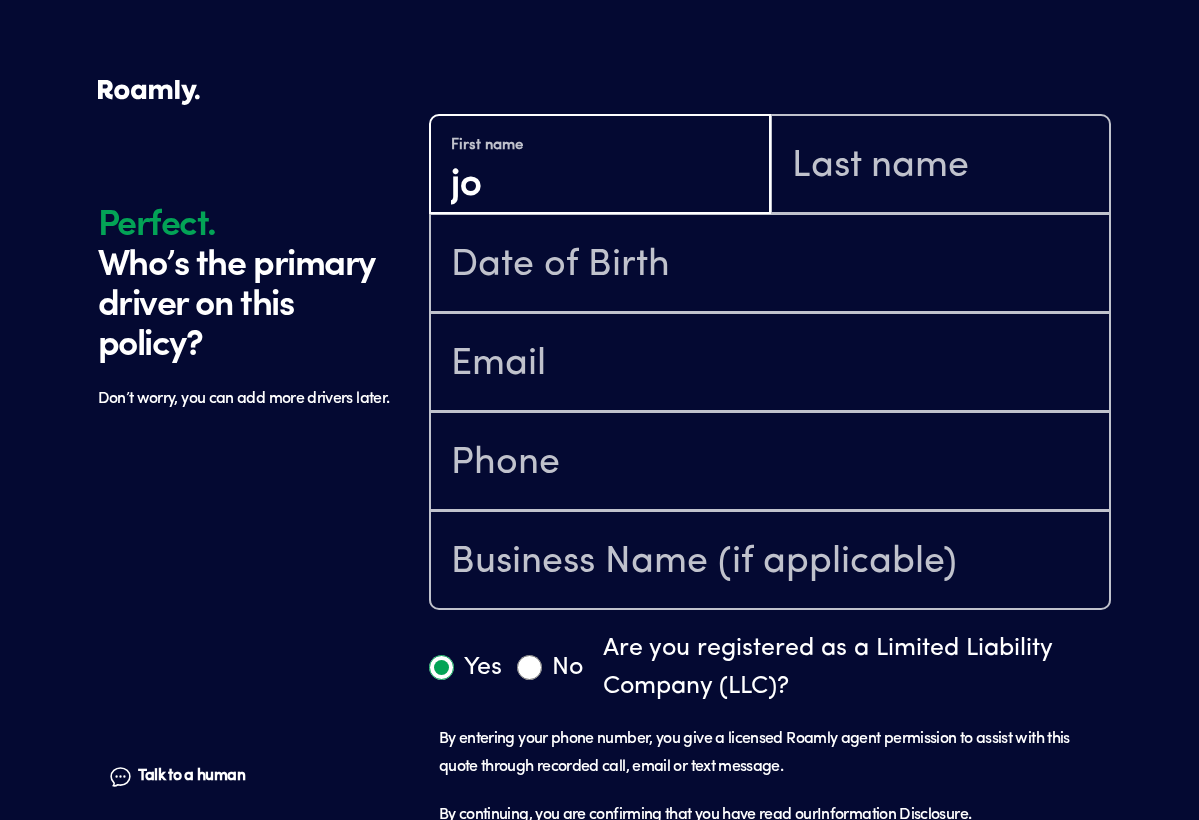 type on "j" 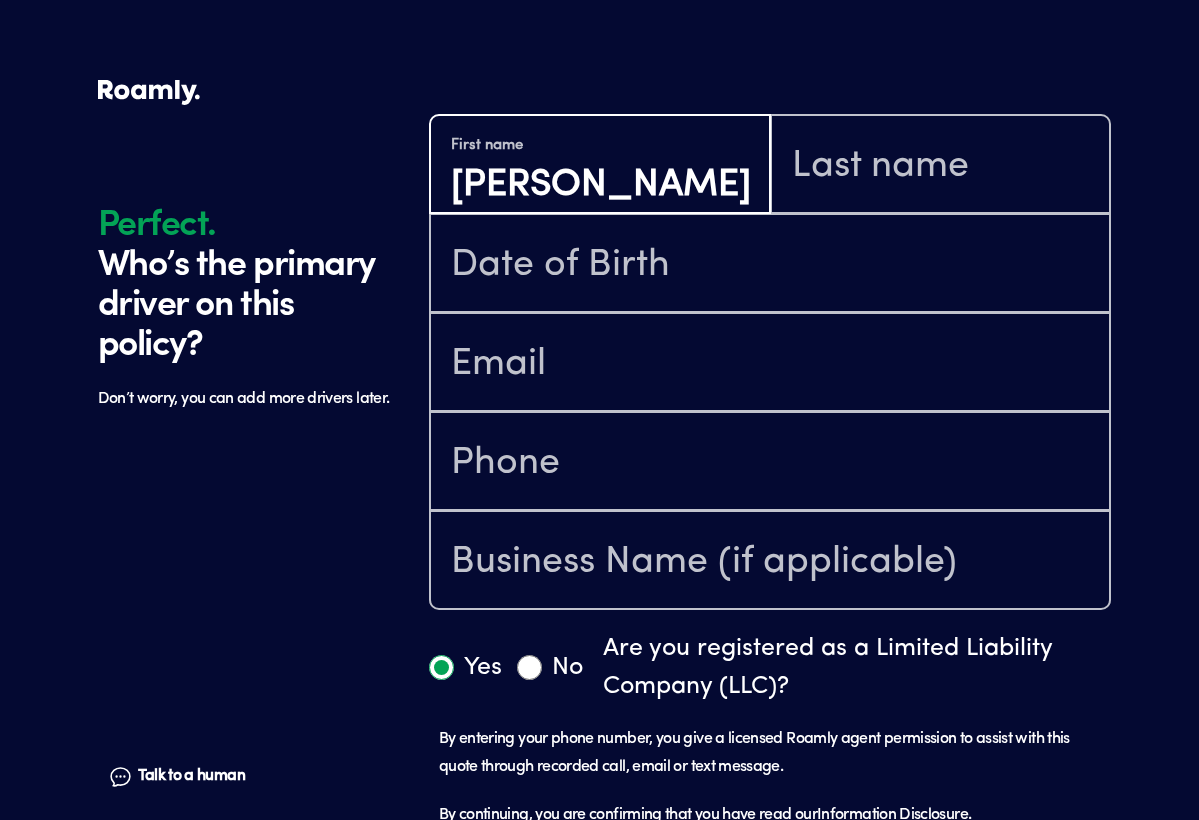 type on "[PERSON_NAME]" 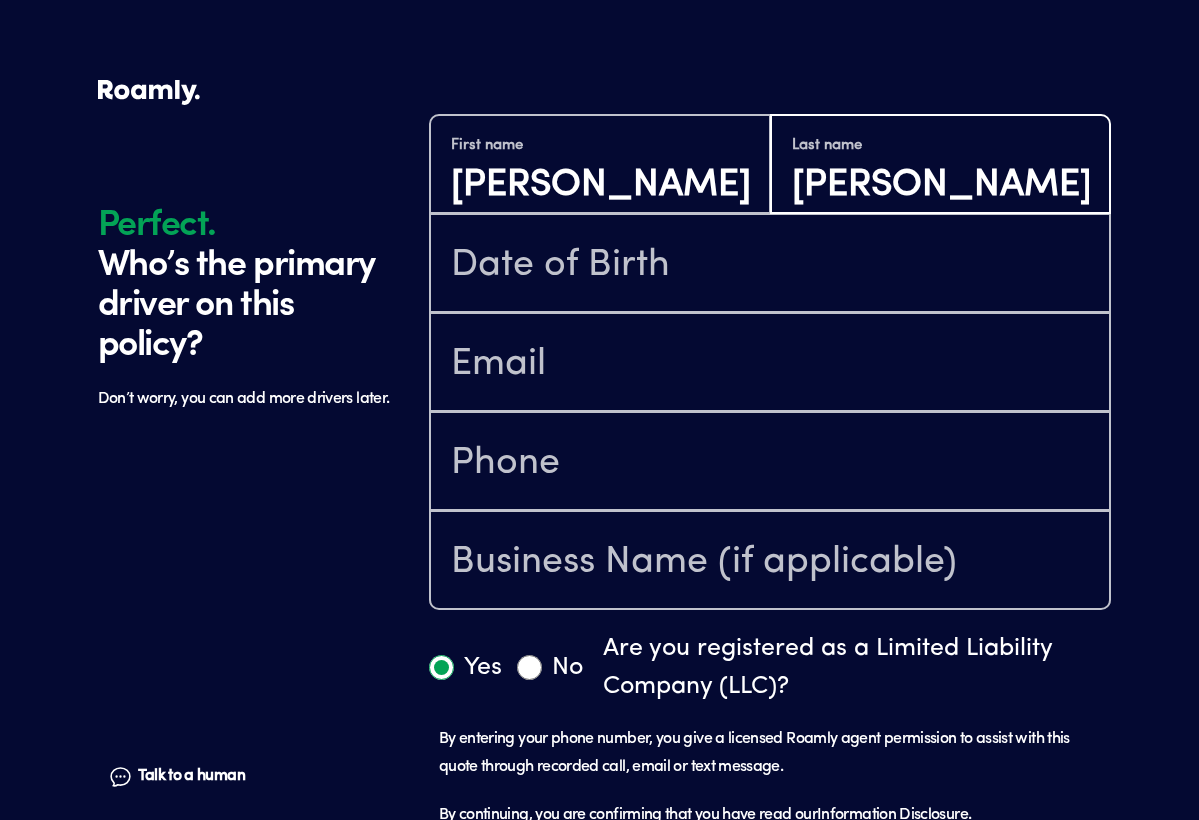 type on "[PERSON_NAME] III" 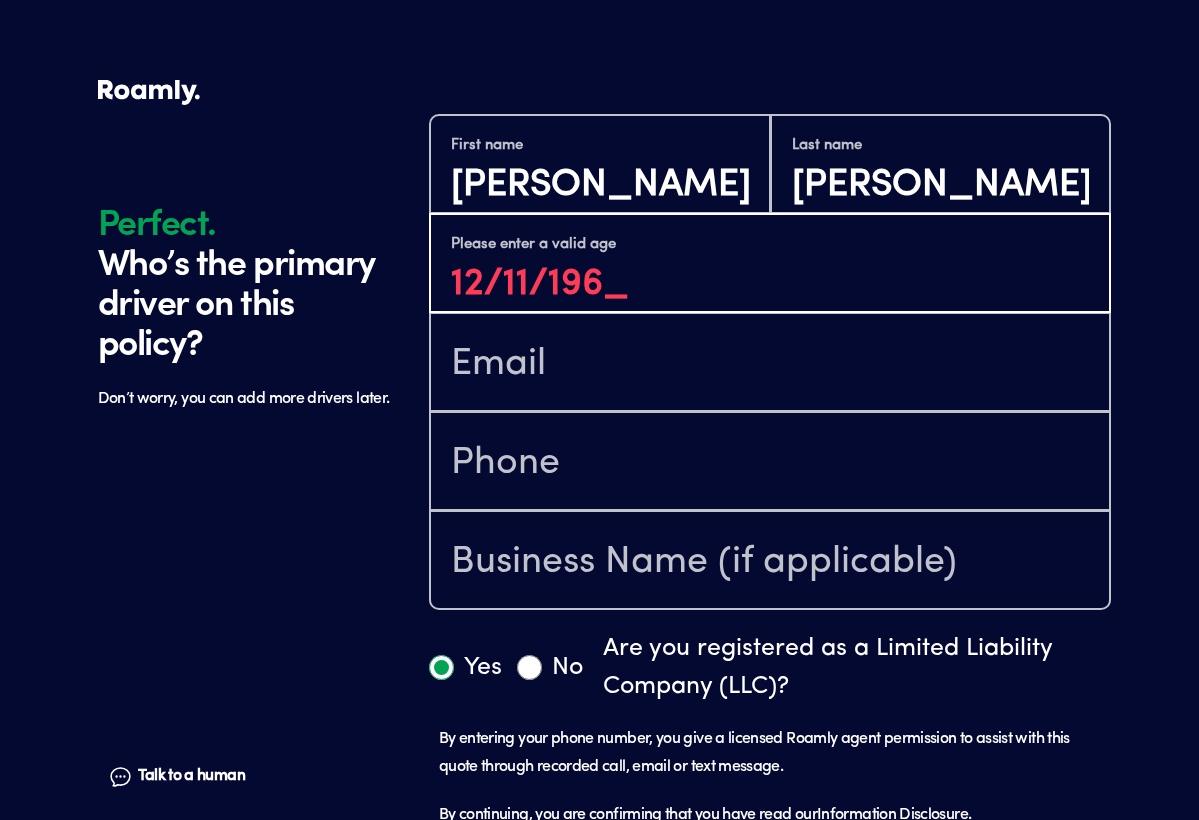 type on "[DATE]" 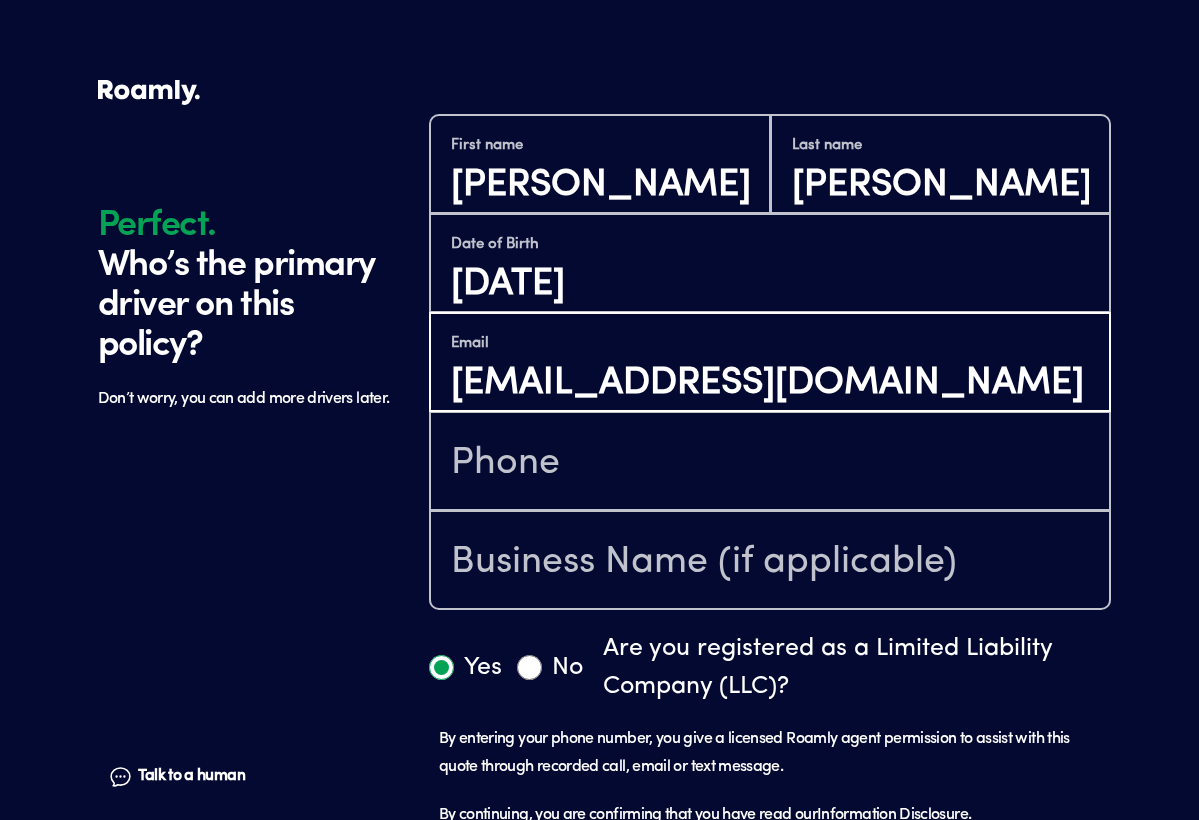 type on "[EMAIL_ADDRESS][DOMAIN_NAME]" 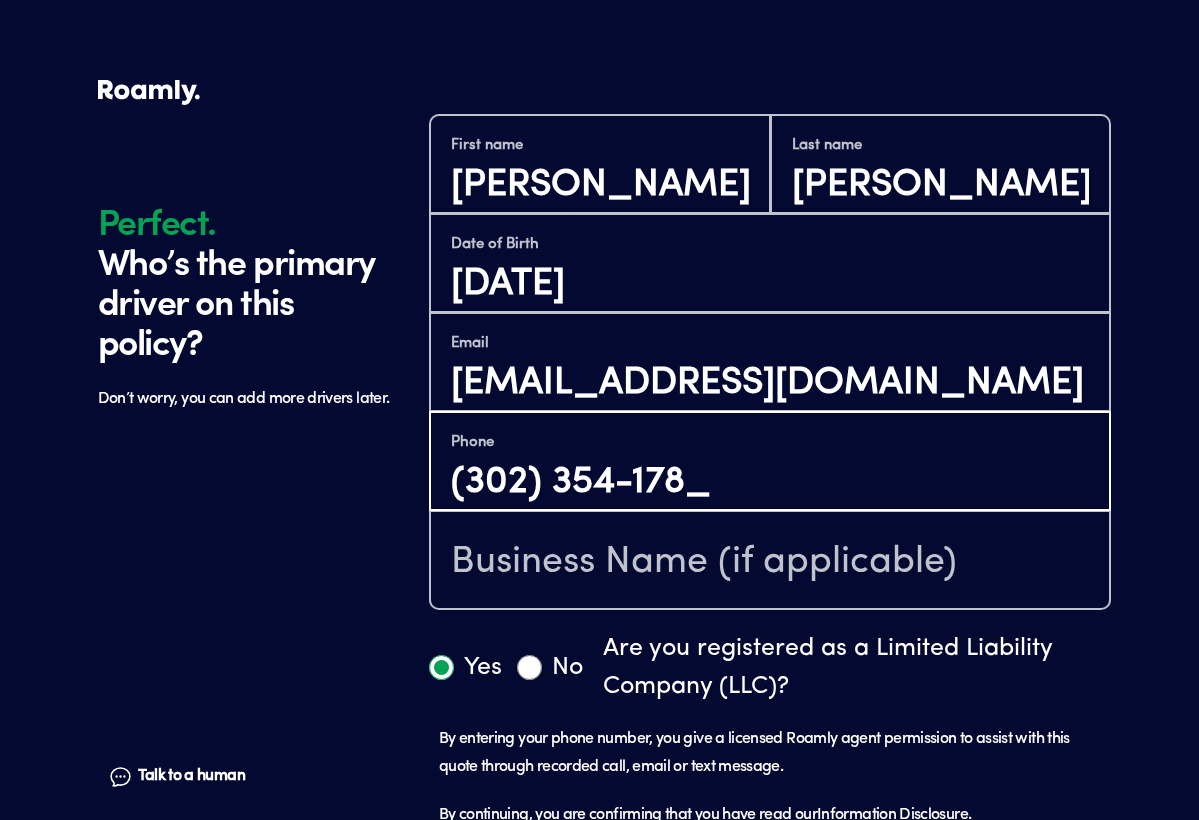 type on "[PHONE_NUMBER]" 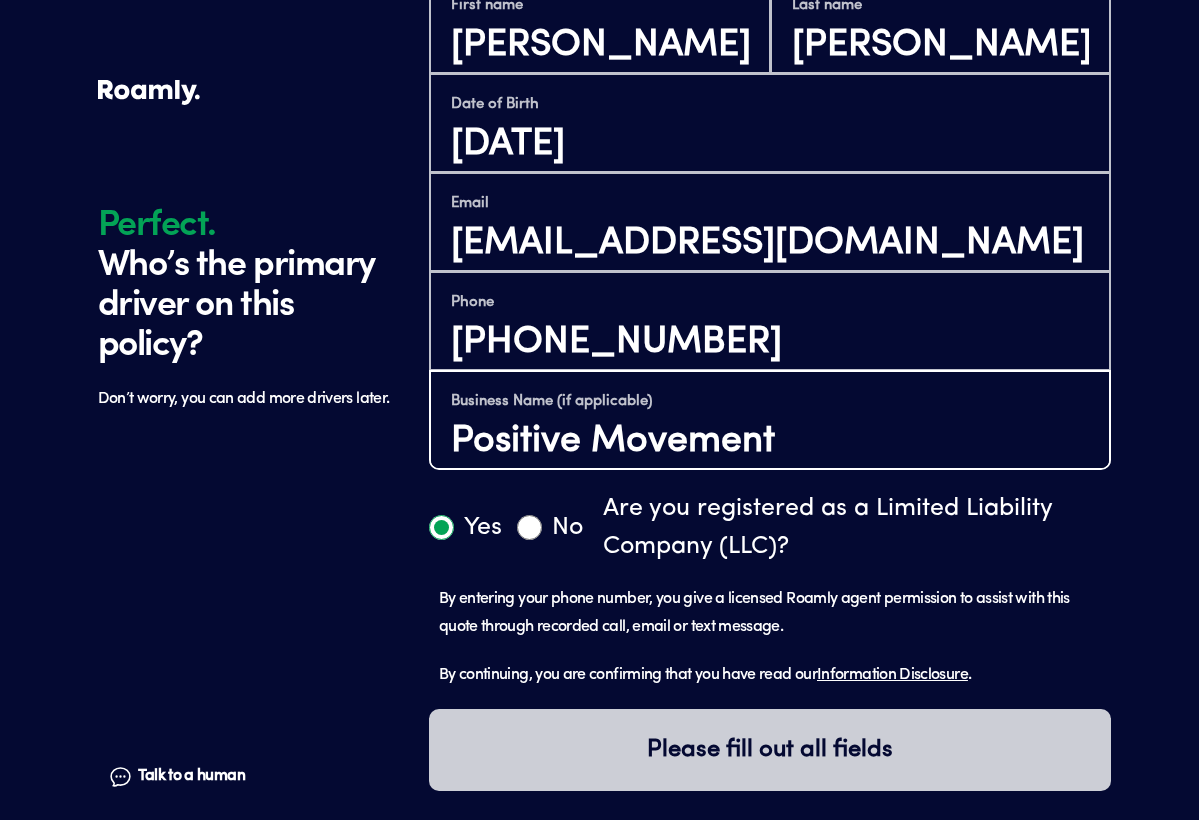 scroll, scrollTop: 943, scrollLeft: 0, axis: vertical 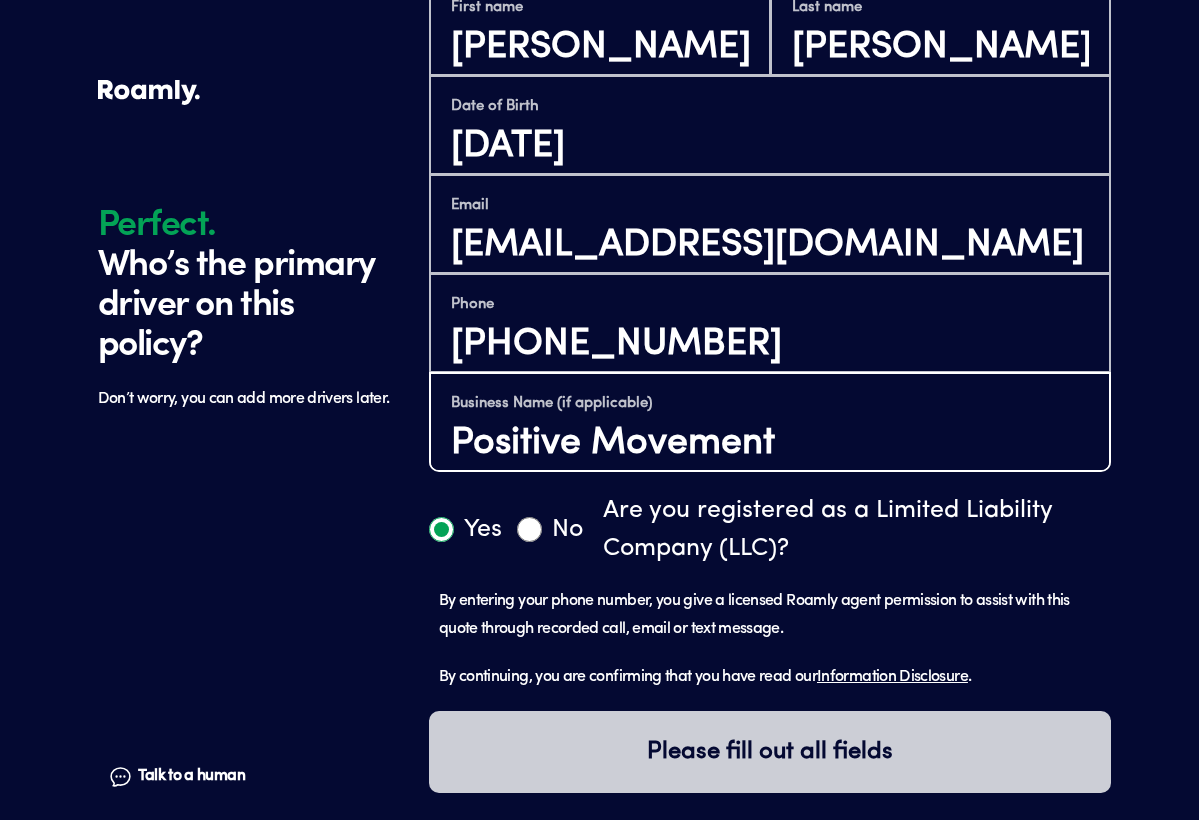 type on "Positive Movement" 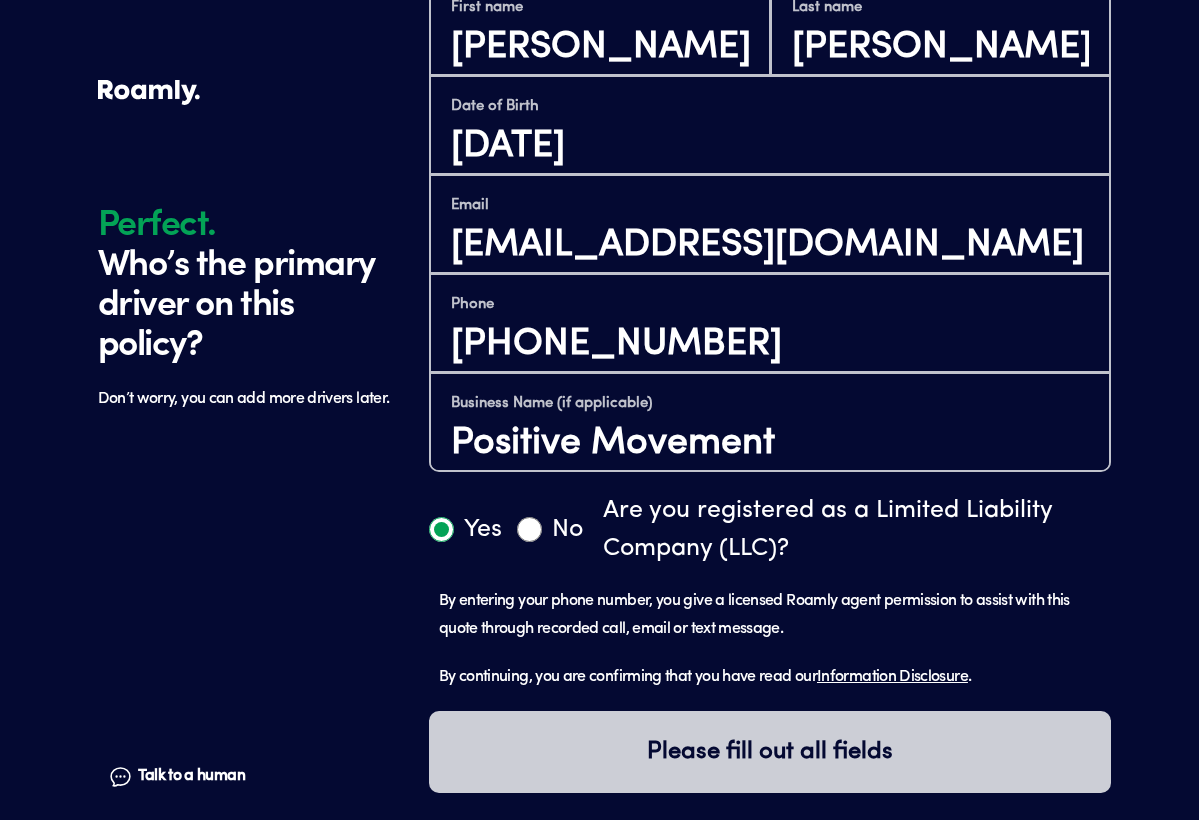 click on "Yes" at bounding box center [441, 529] 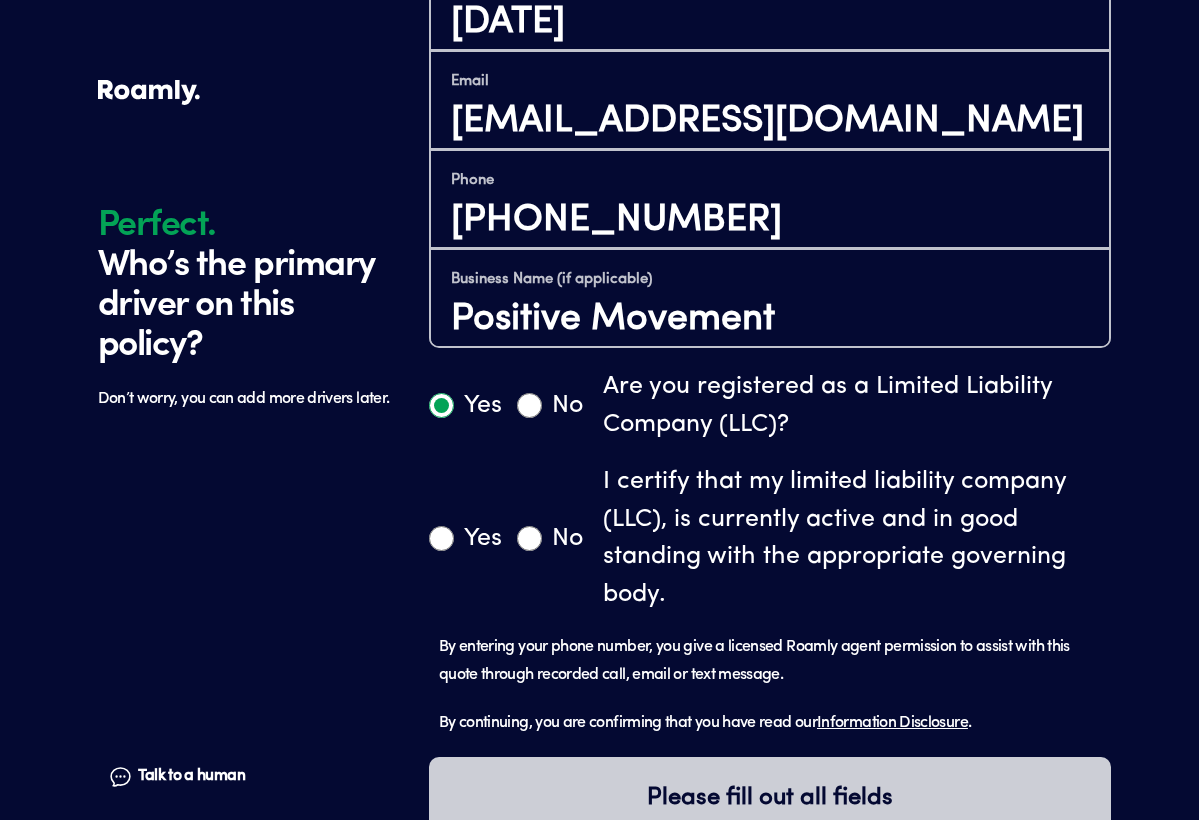 scroll, scrollTop: 1068, scrollLeft: 0, axis: vertical 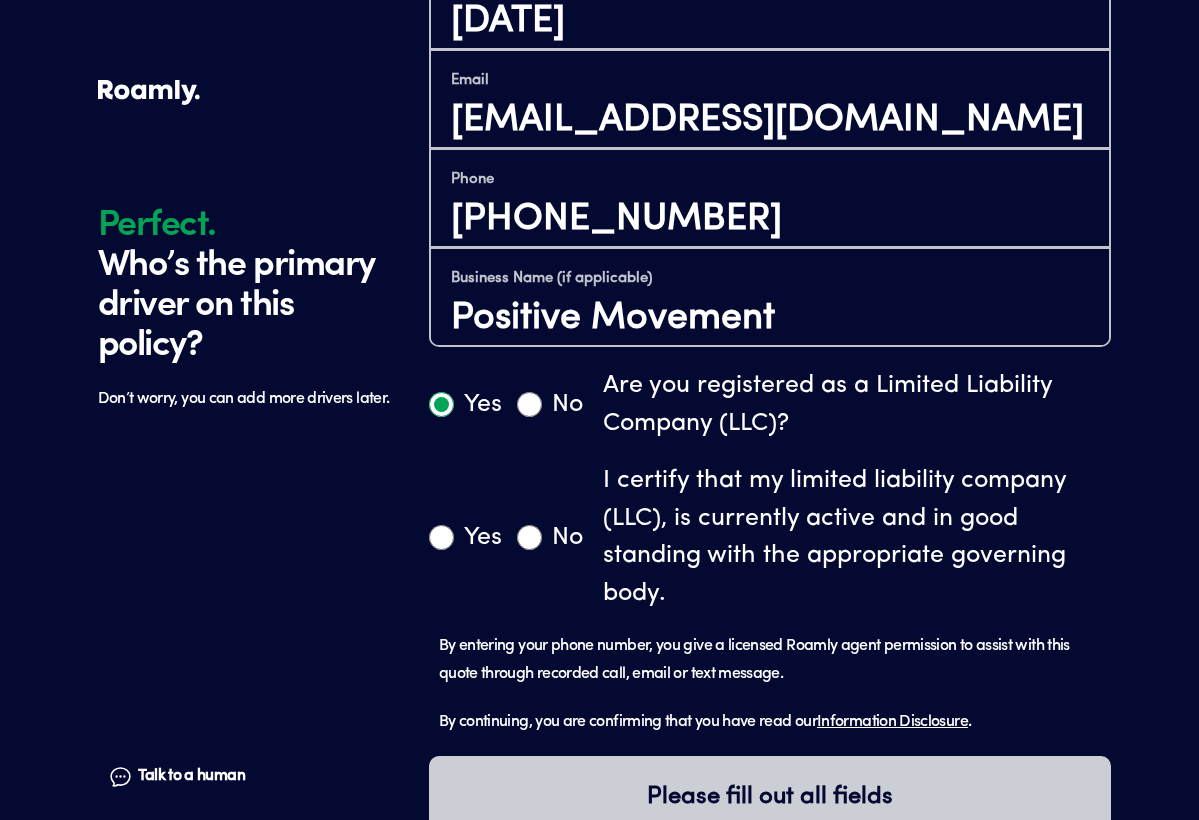 click on "Yes" at bounding box center (441, 537) 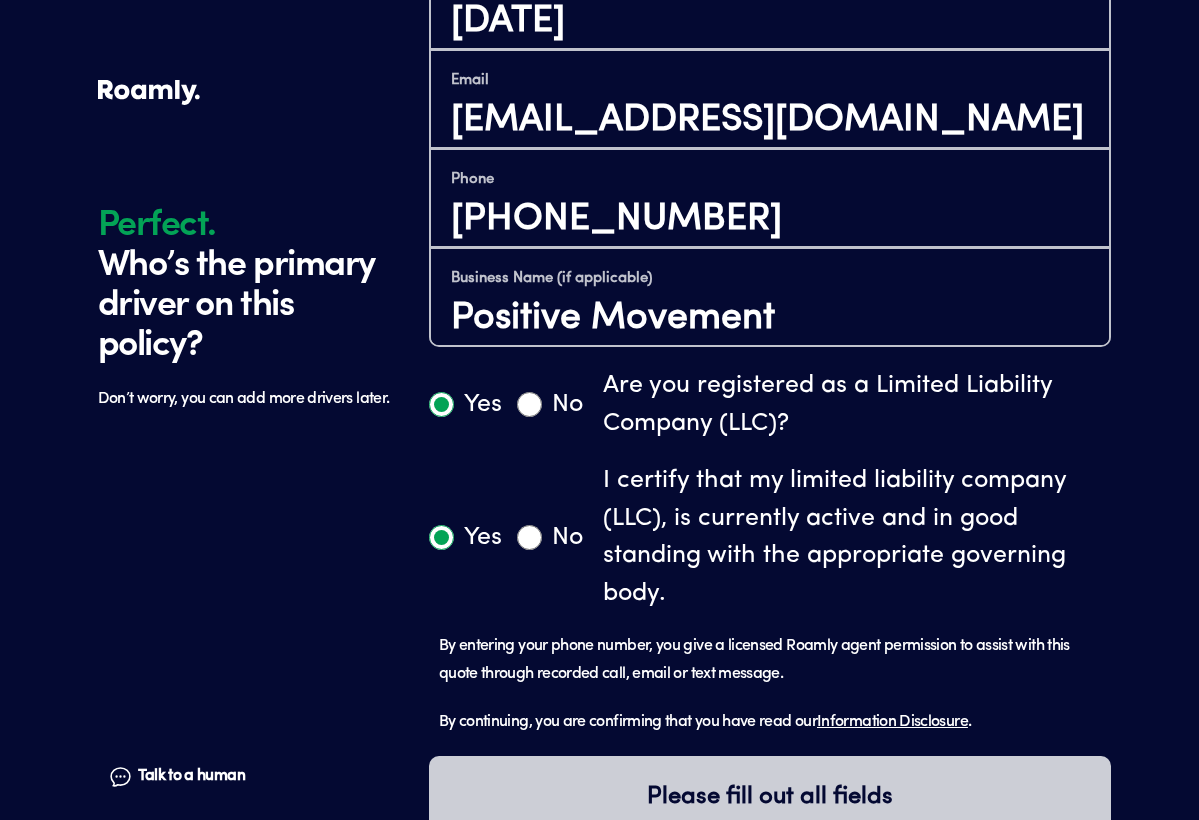 radio on "true" 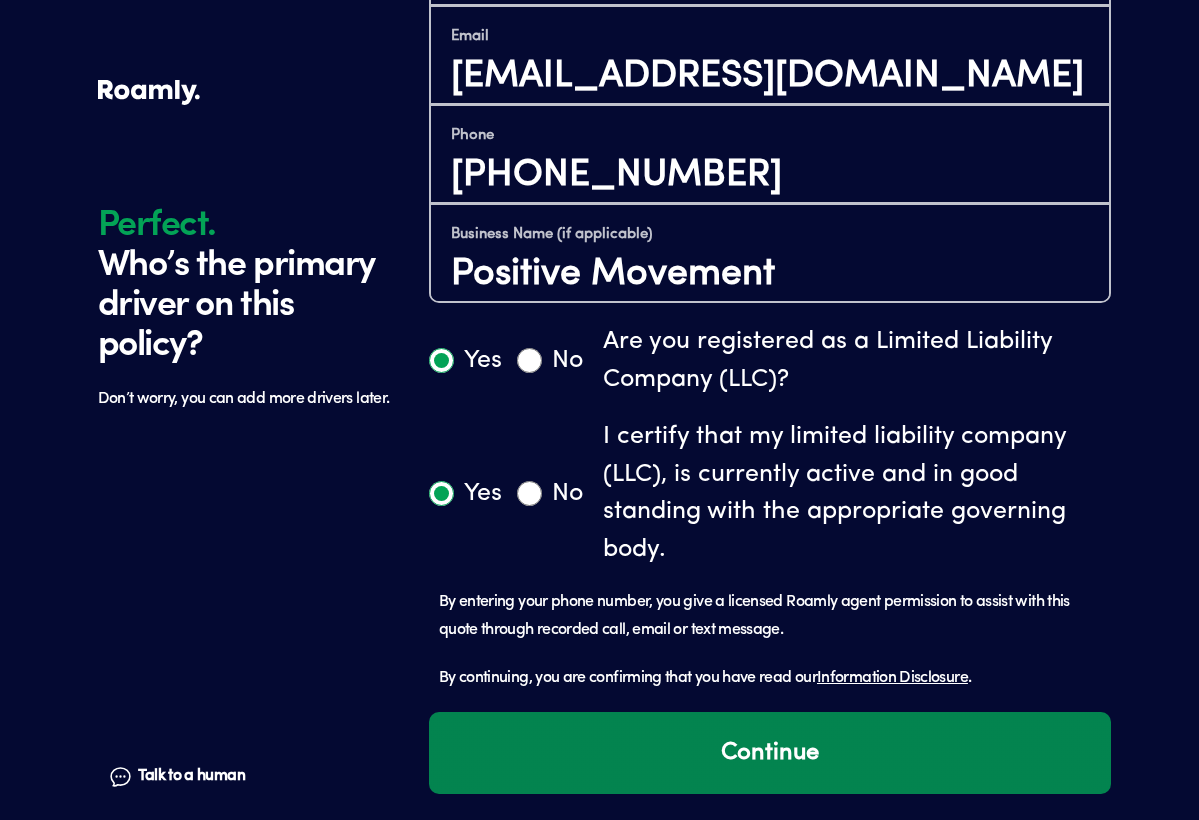 scroll, scrollTop: 1111, scrollLeft: 0, axis: vertical 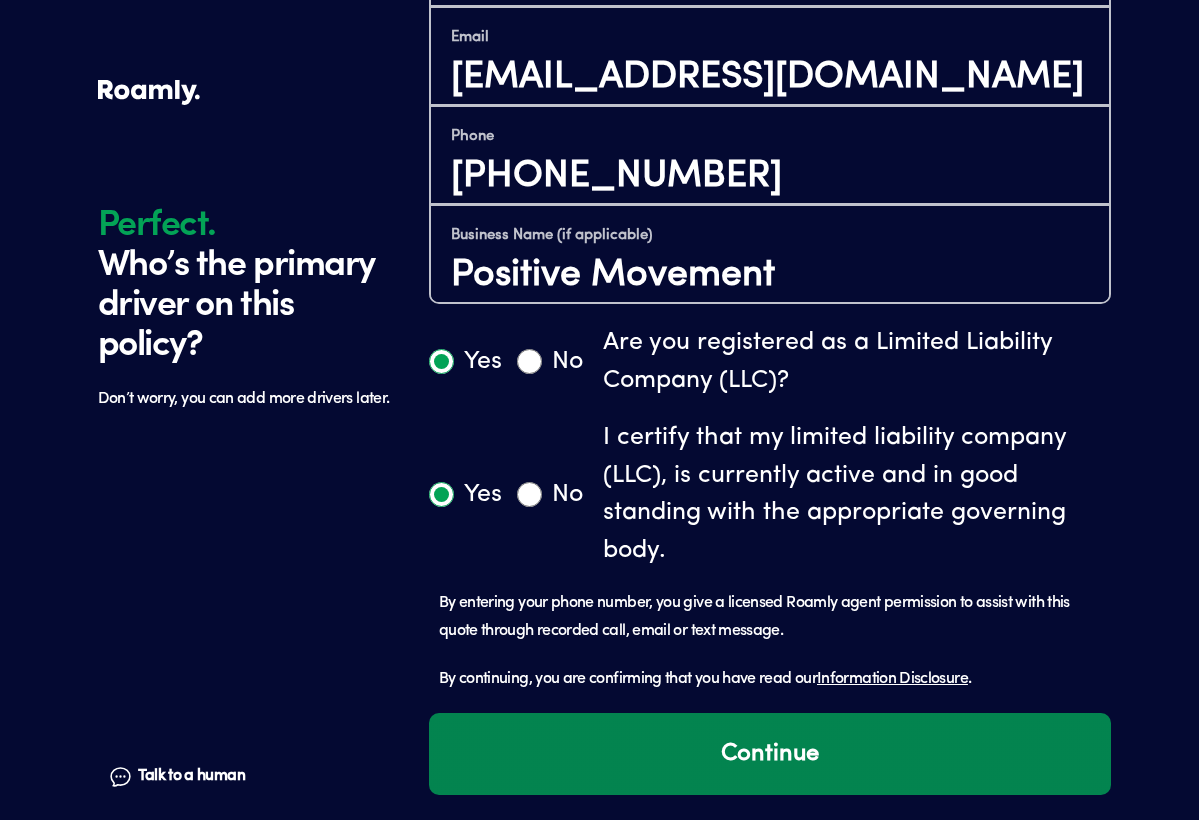 click on "Continue" at bounding box center (770, 754) 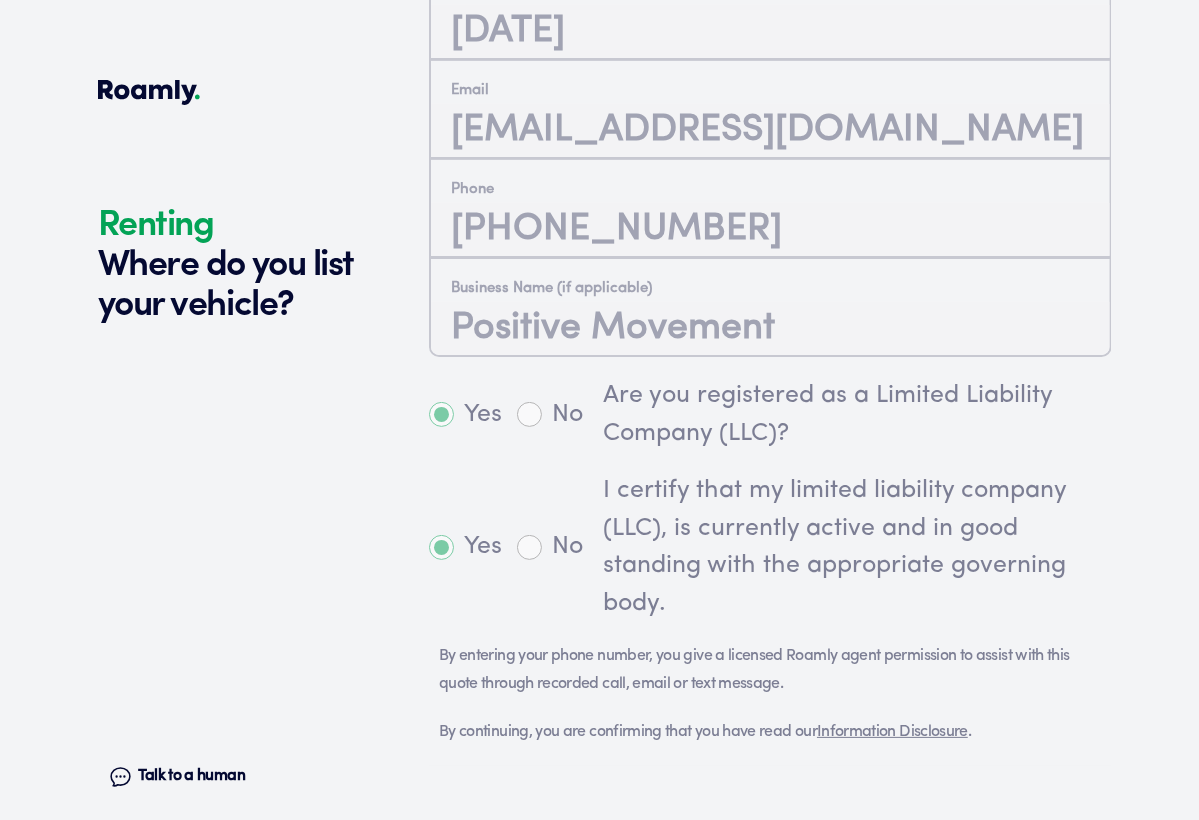 scroll, scrollTop: 1805, scrollLeft: 0, axis: vertical 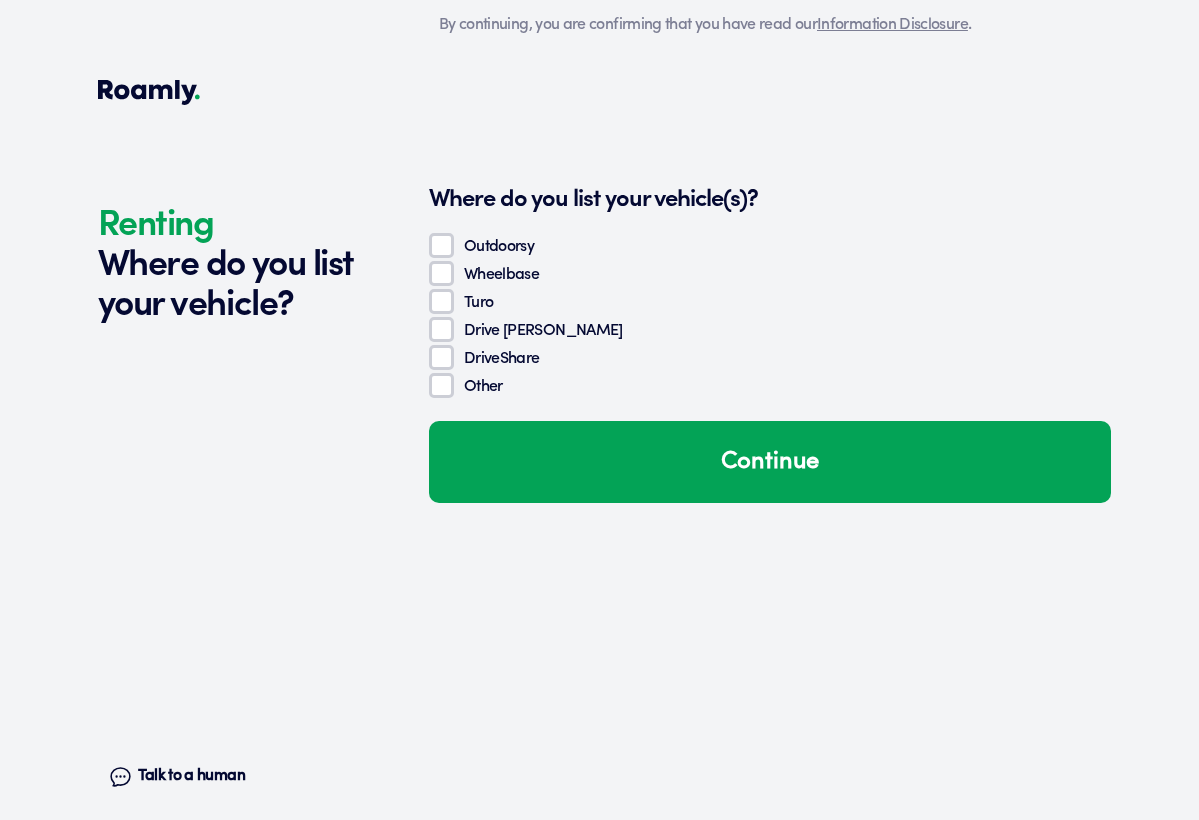 click on "Turo" at bounding box center [441, 301] 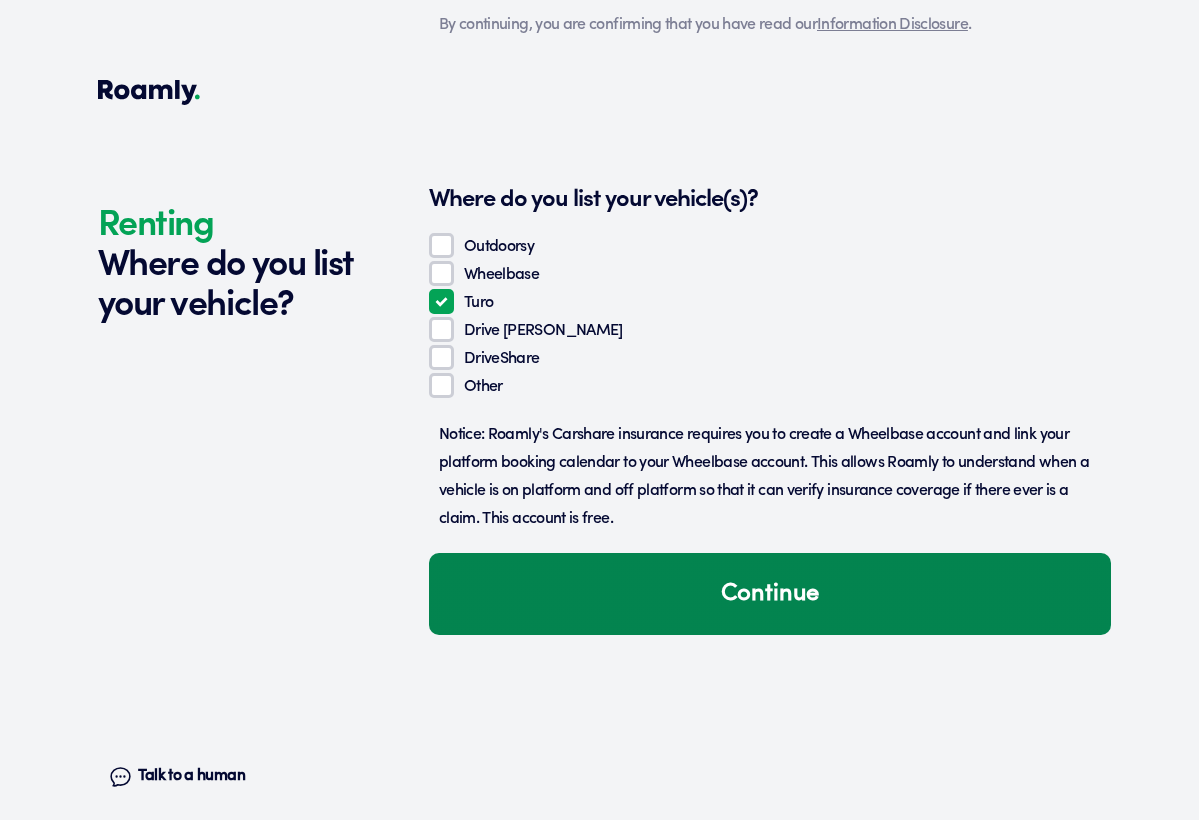 click on "Continue" at bounding box center [770, 594] 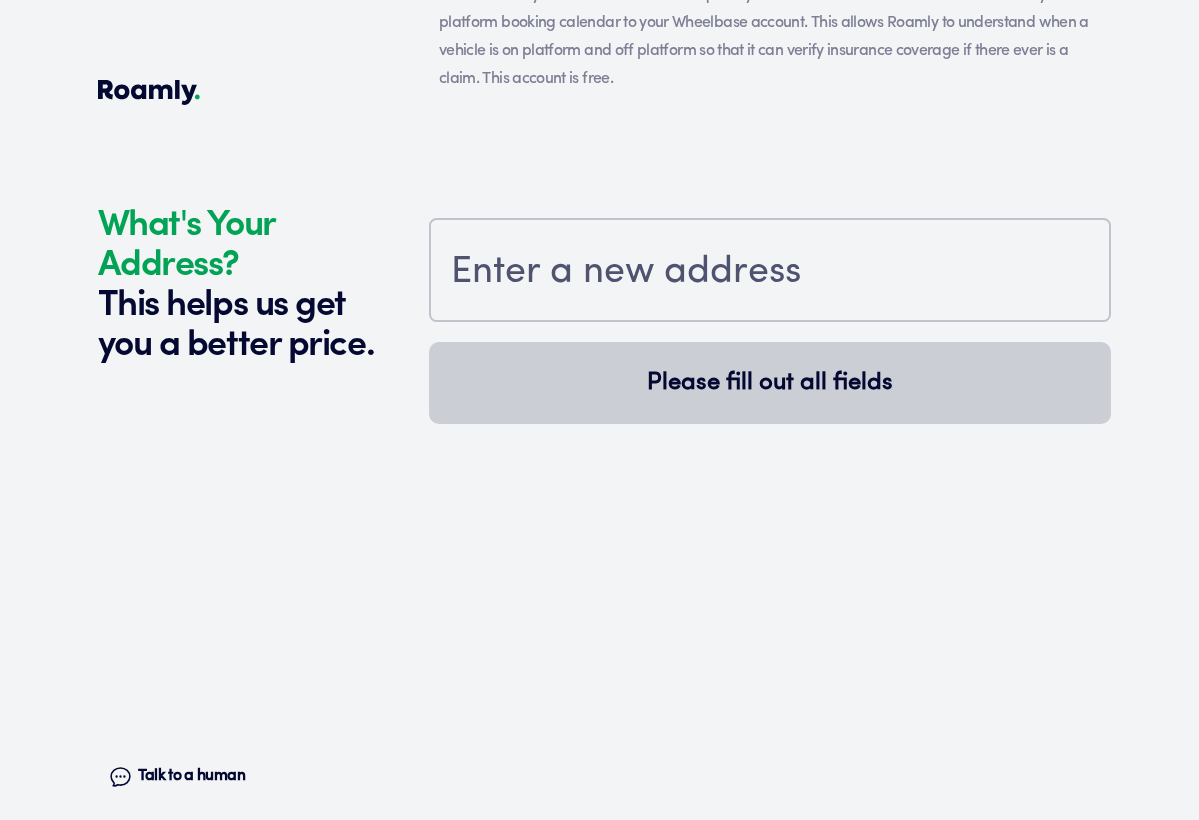 scroll, scrollTop: 2339, scrollLeft: 0, axis: vertical 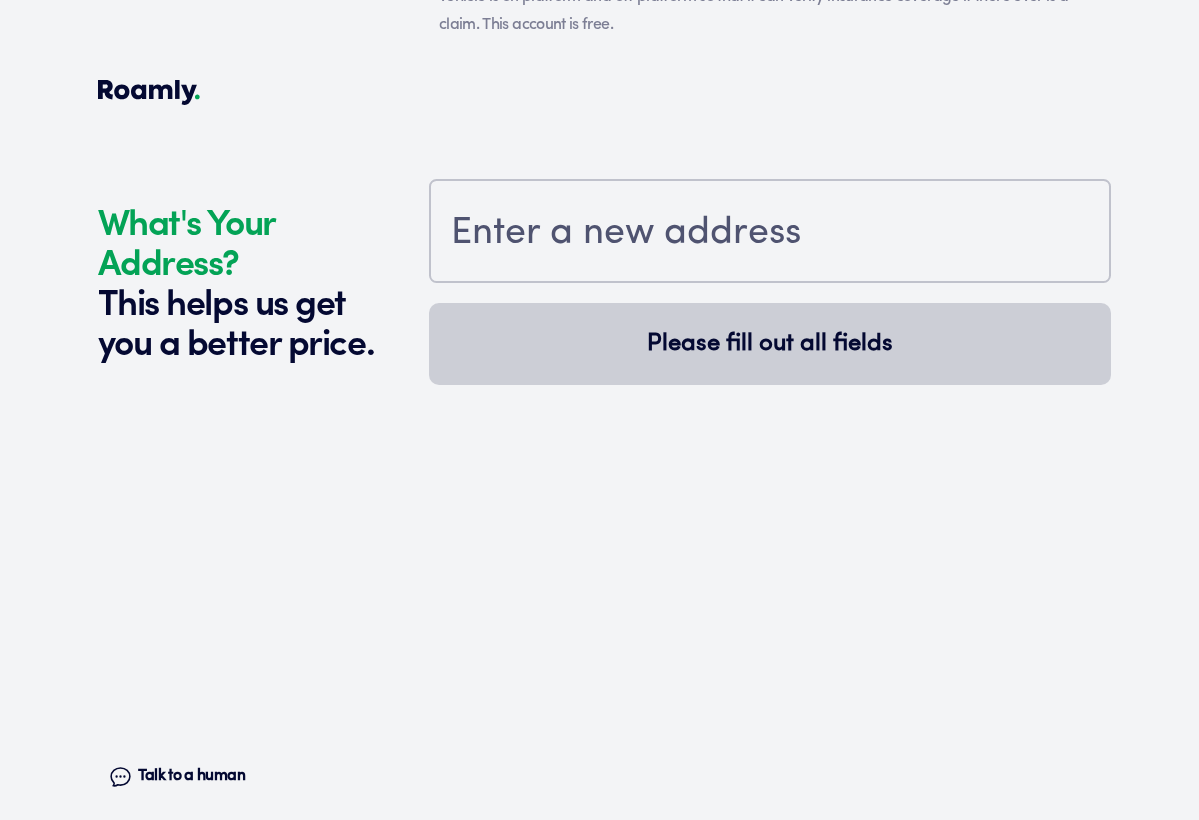 click at bounding box center (770, 233) 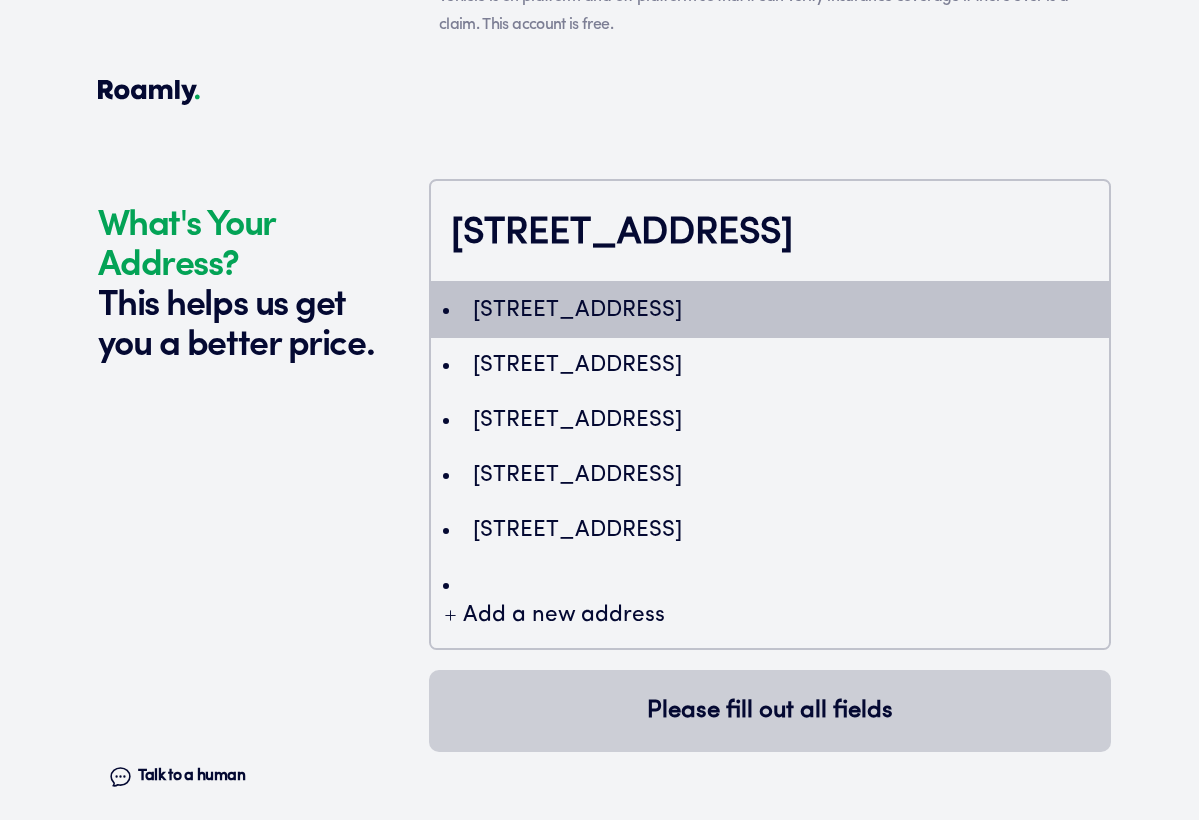 type on "ChIJjexSXGZ6x4kR8OllYwZKJJI" 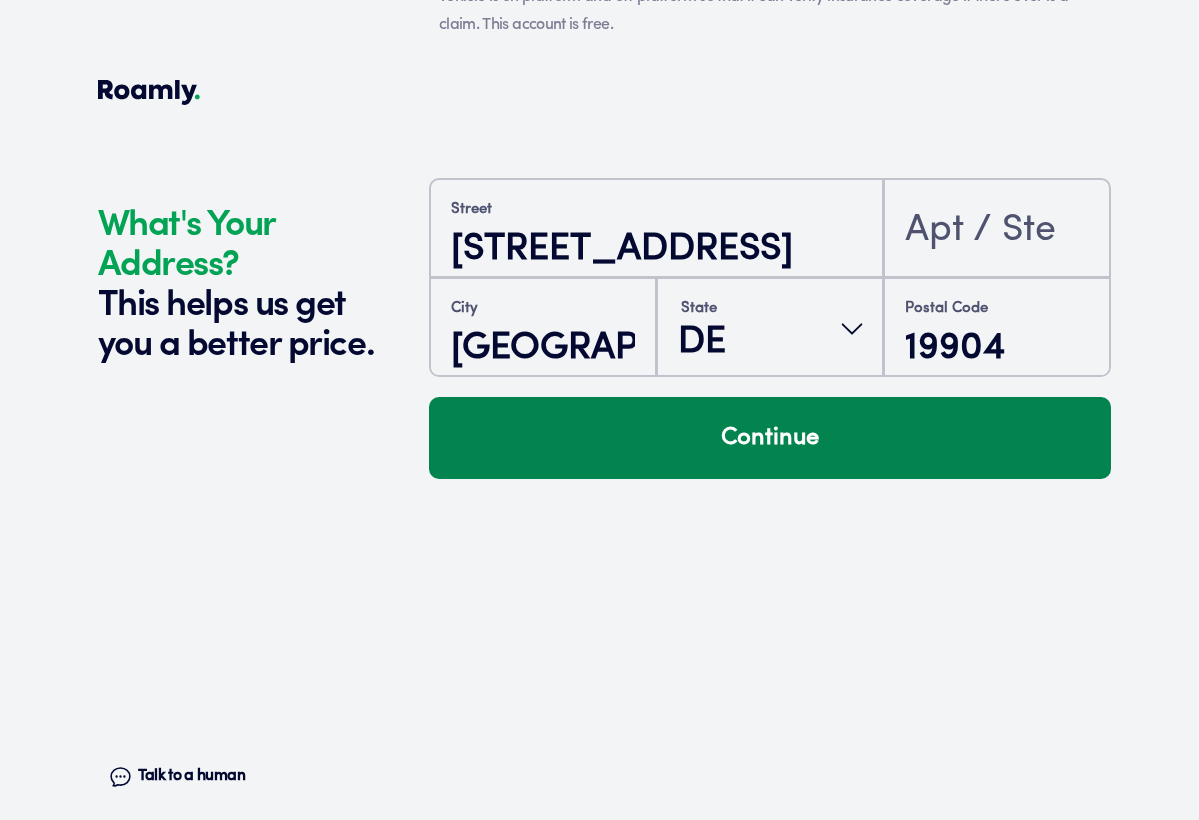click on "Continue" at bounding box center (770, 438) 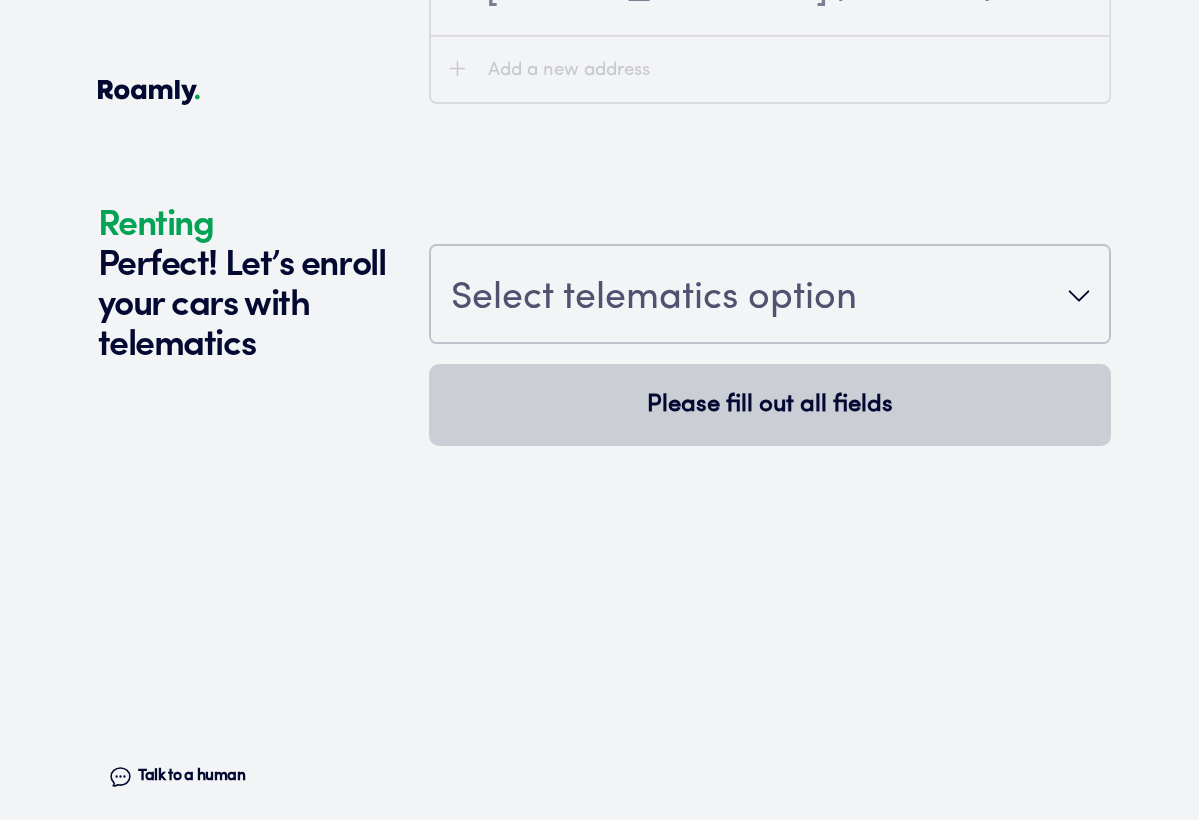 scroll, scrollTop: 2710, scrollLeft: 0, axis: vertical 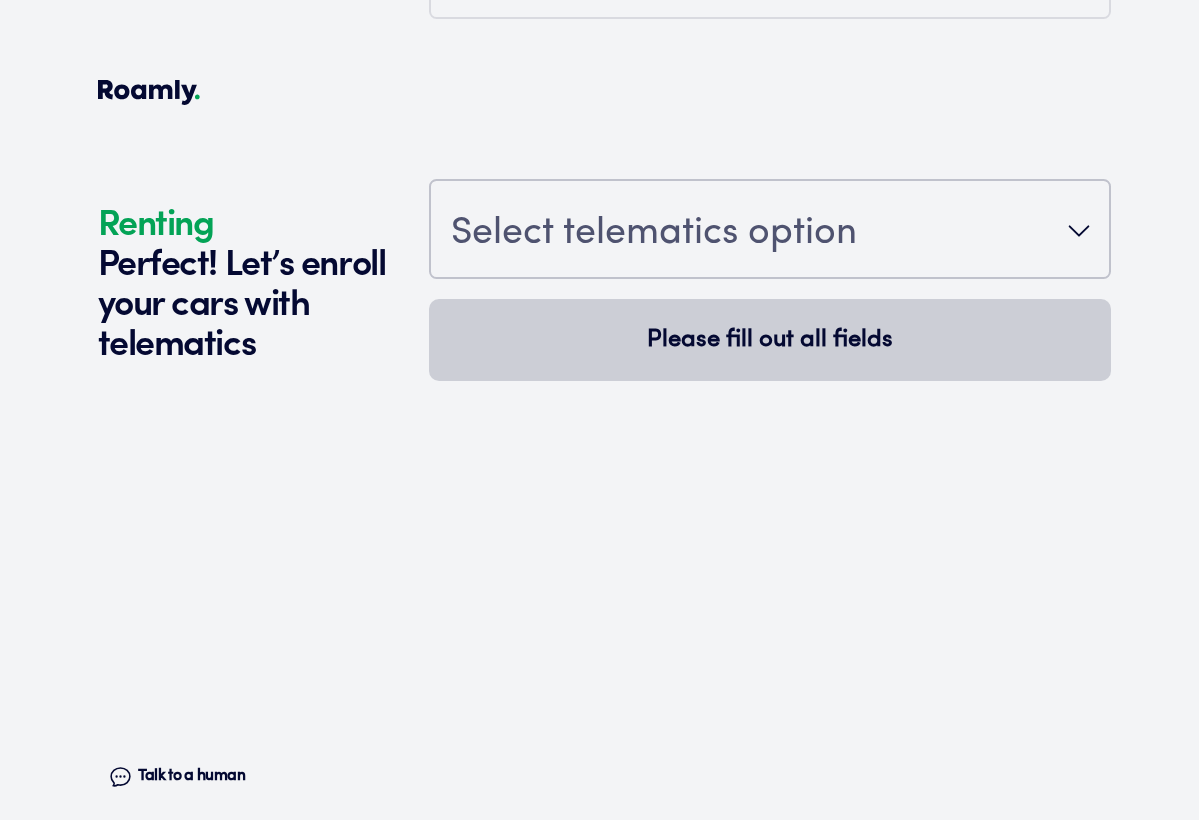 click on "Select telematics option" at bounding box center [770, 231] 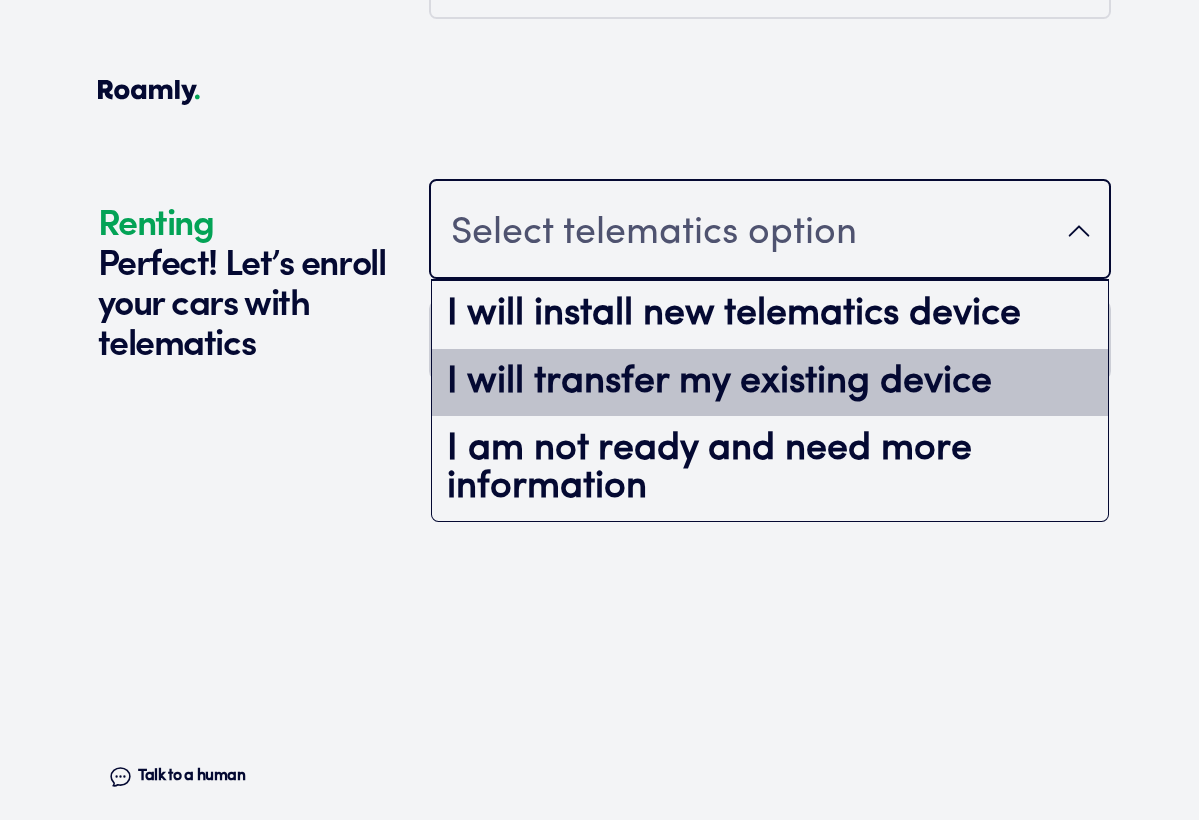 click on "I will transfer my existing device" at bounding box center (770, 383) 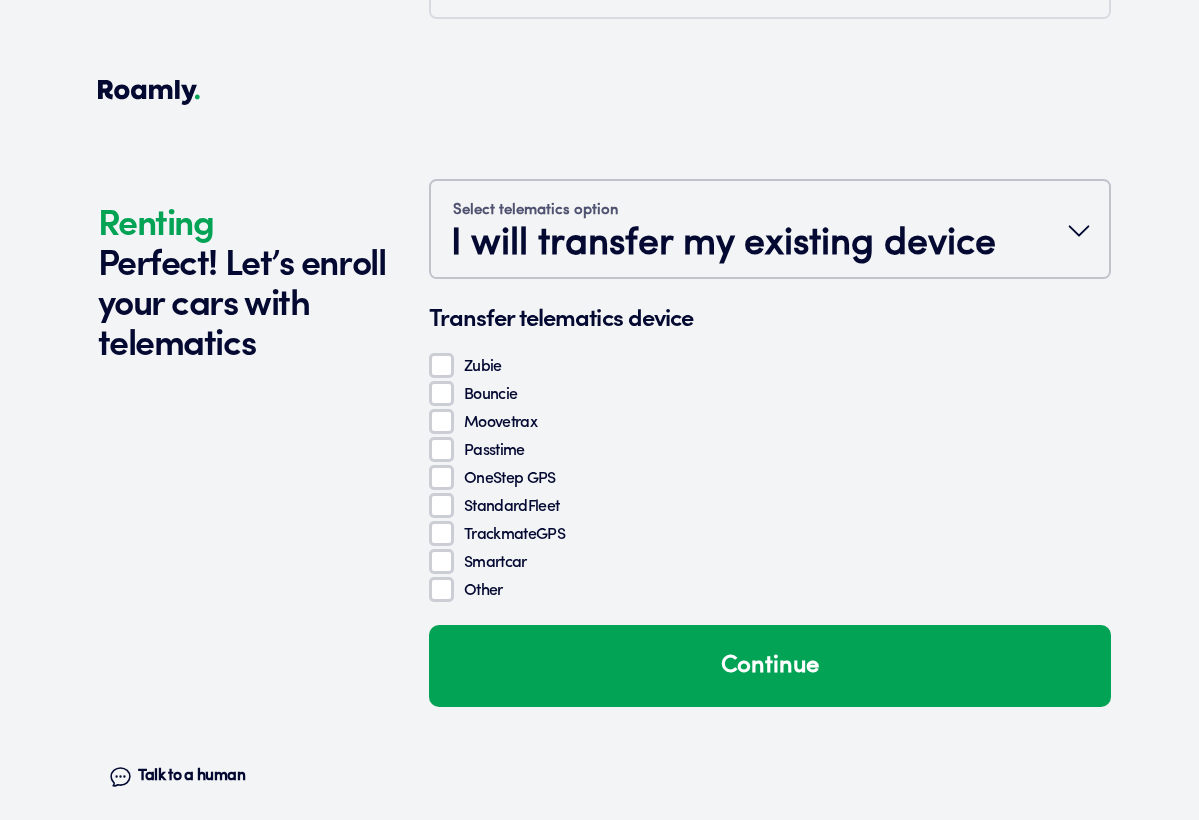 click on "Bouncie" at bounding box center (441, 393) 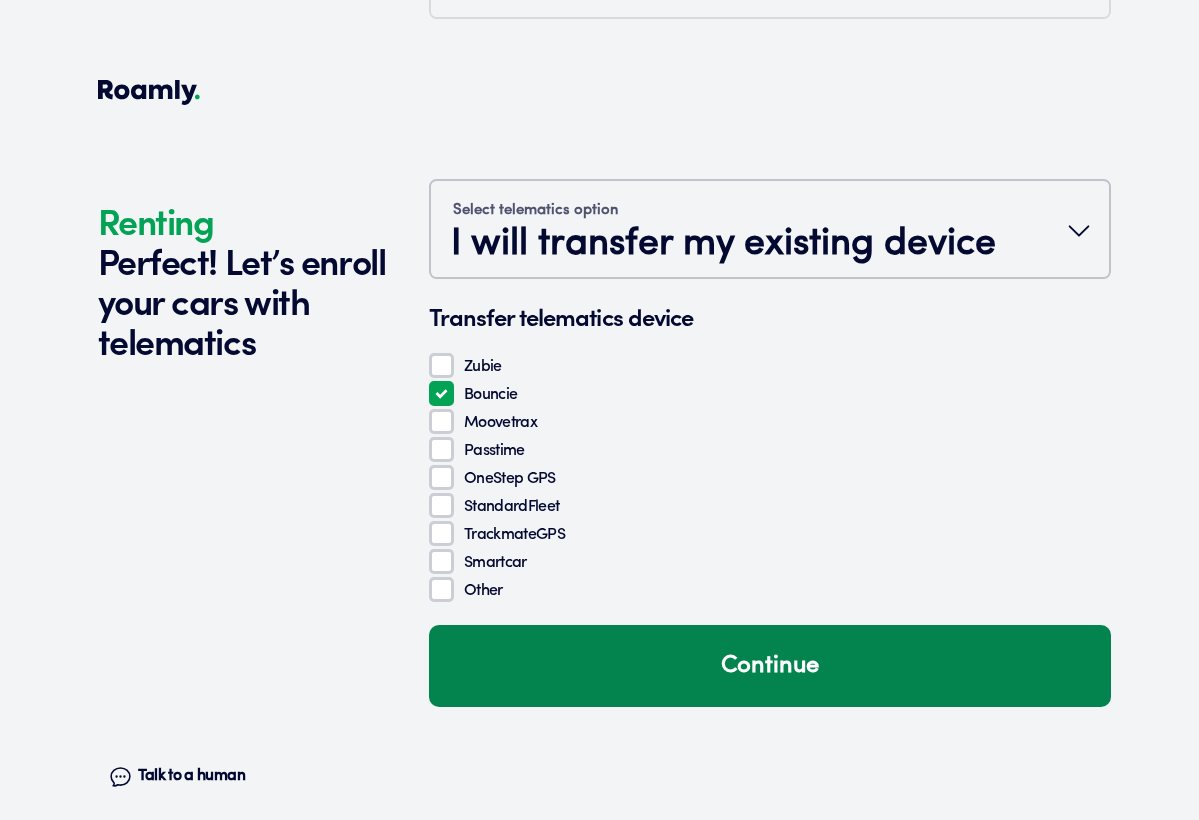 click on "Continue" at bounding box center (770, 666) 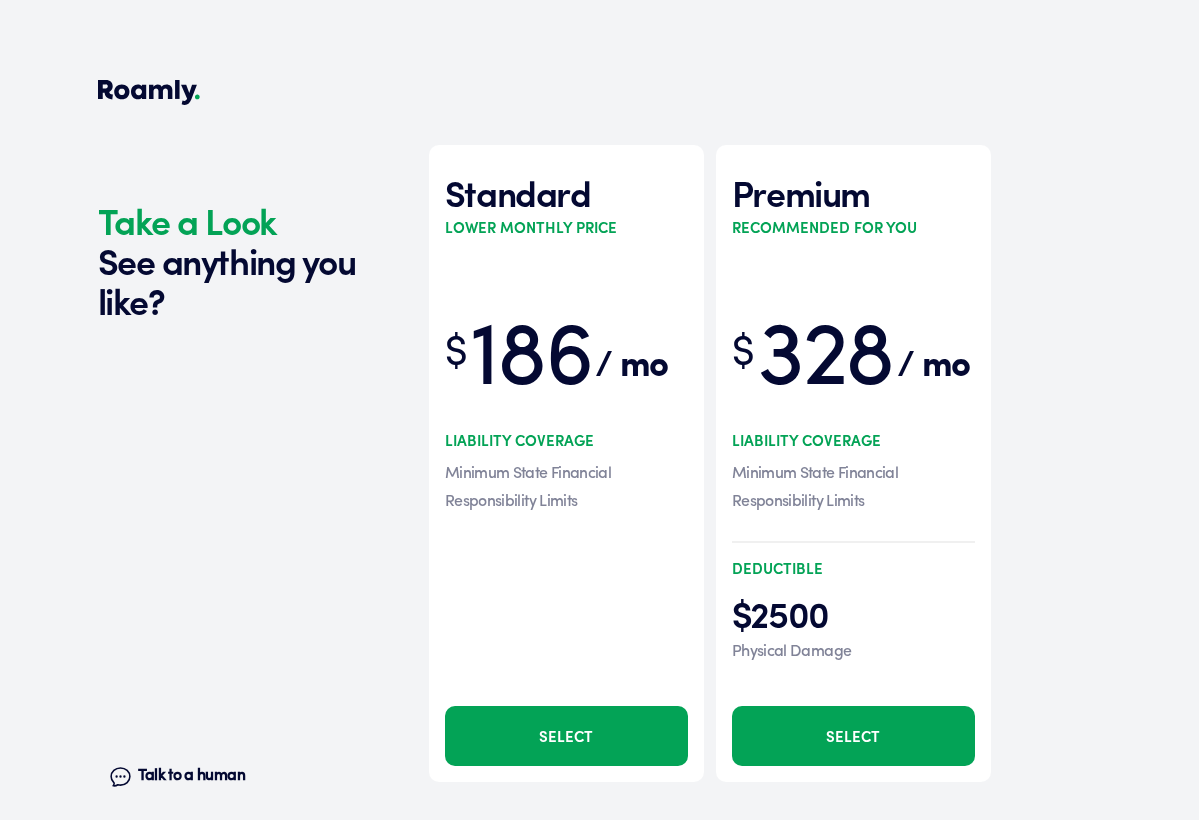 scroll, scrollTop: 3361, scrollLeft: 0, axis: vertical 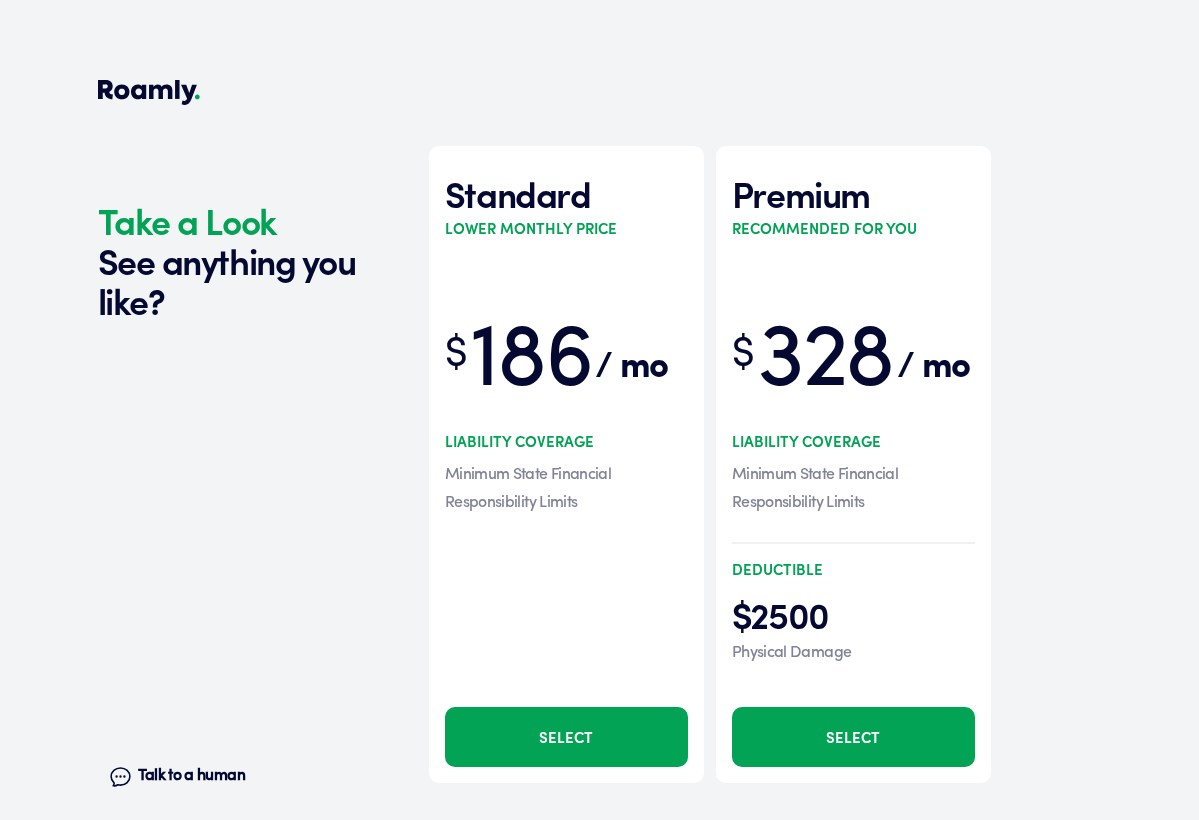 click on "Select" at bounding box center [566, 737] 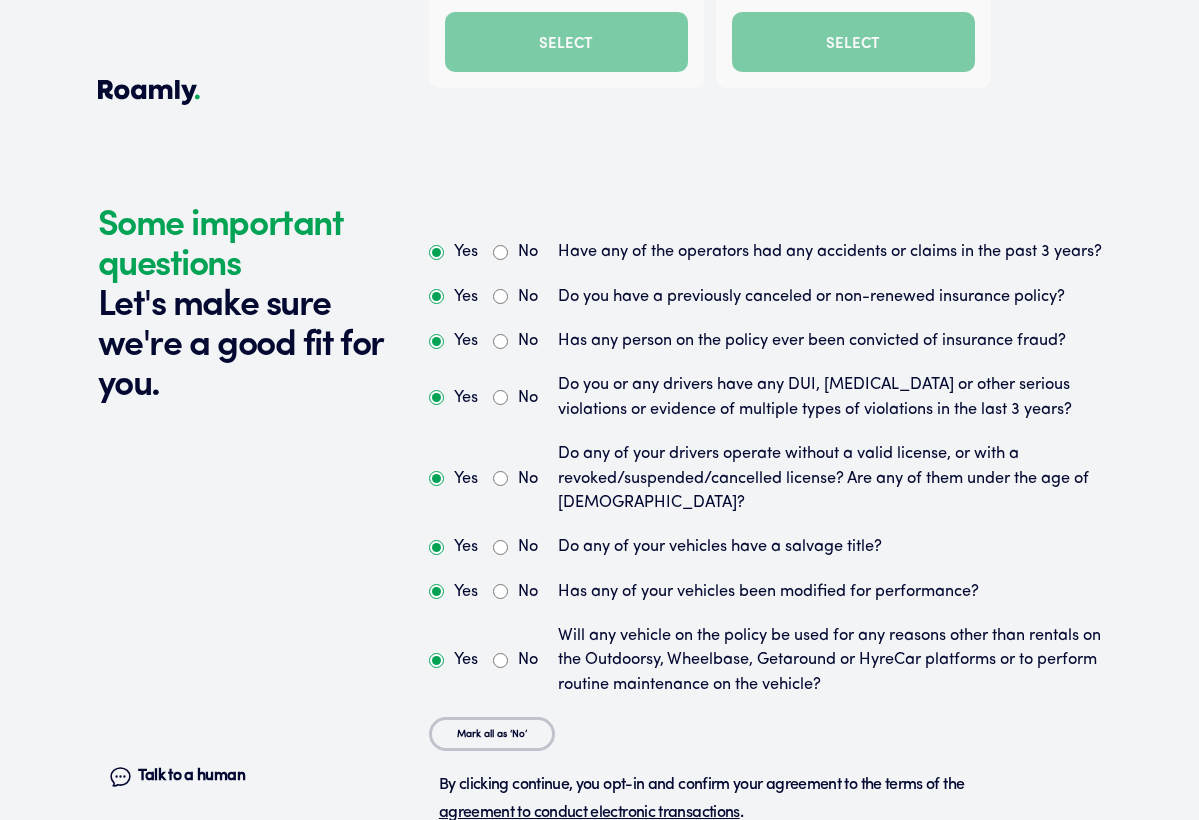 scroll, scrollTop: 4094, scrollLeft: 0, axis: vertical 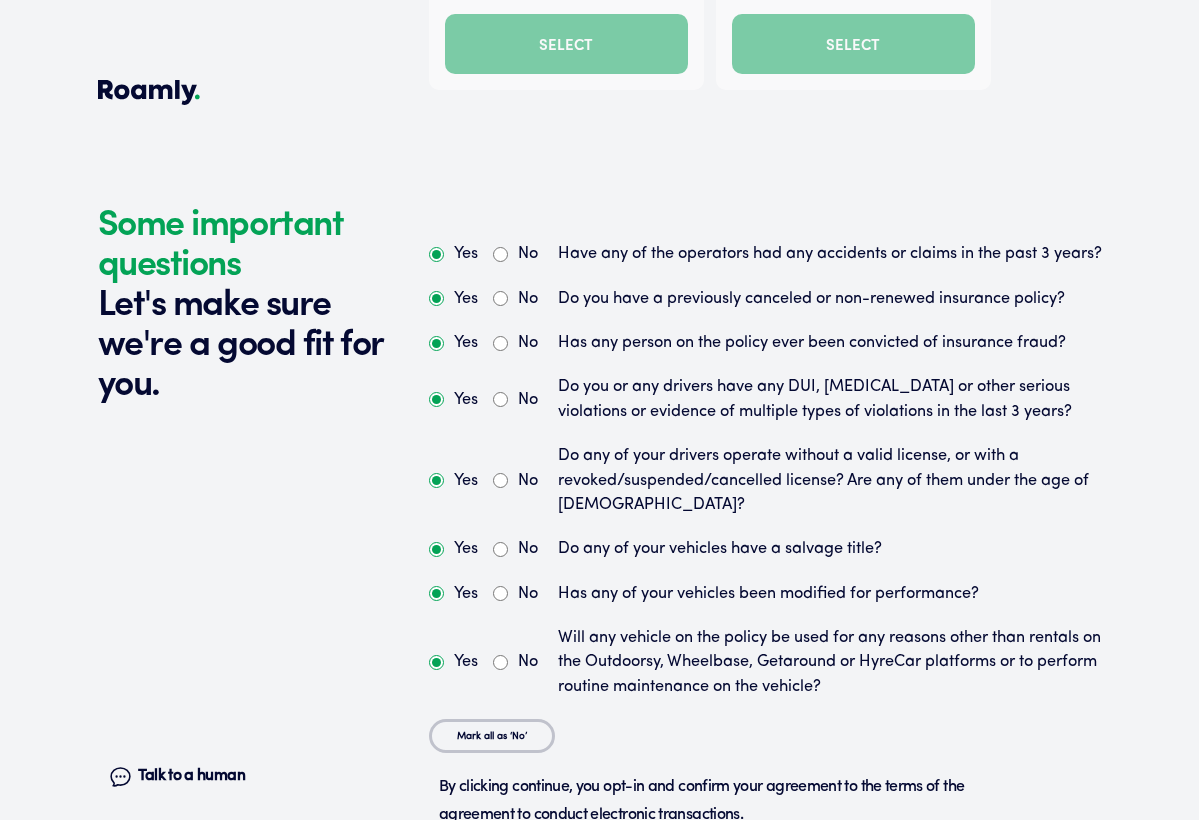 click on "No" at bounding box center [500, 254] 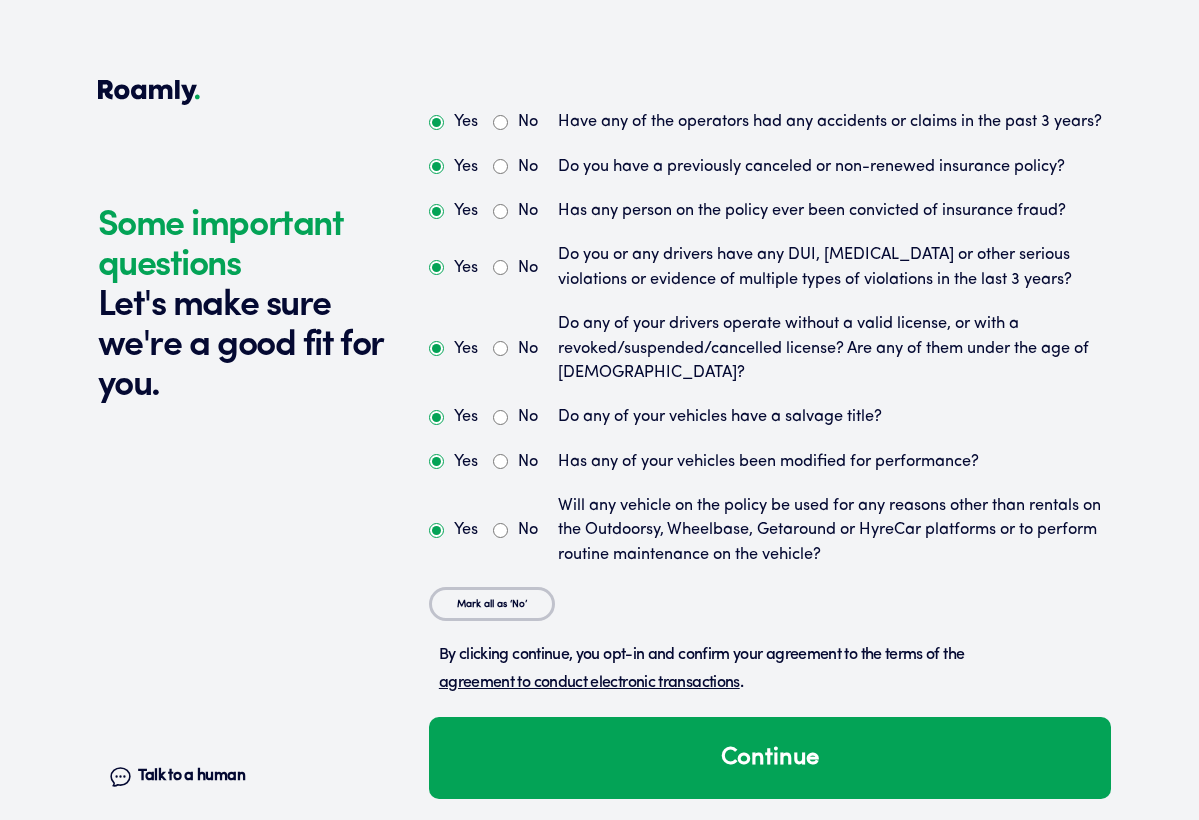 scroll, scrollTop: 4225, scrollLeft: 0, axis: vertical 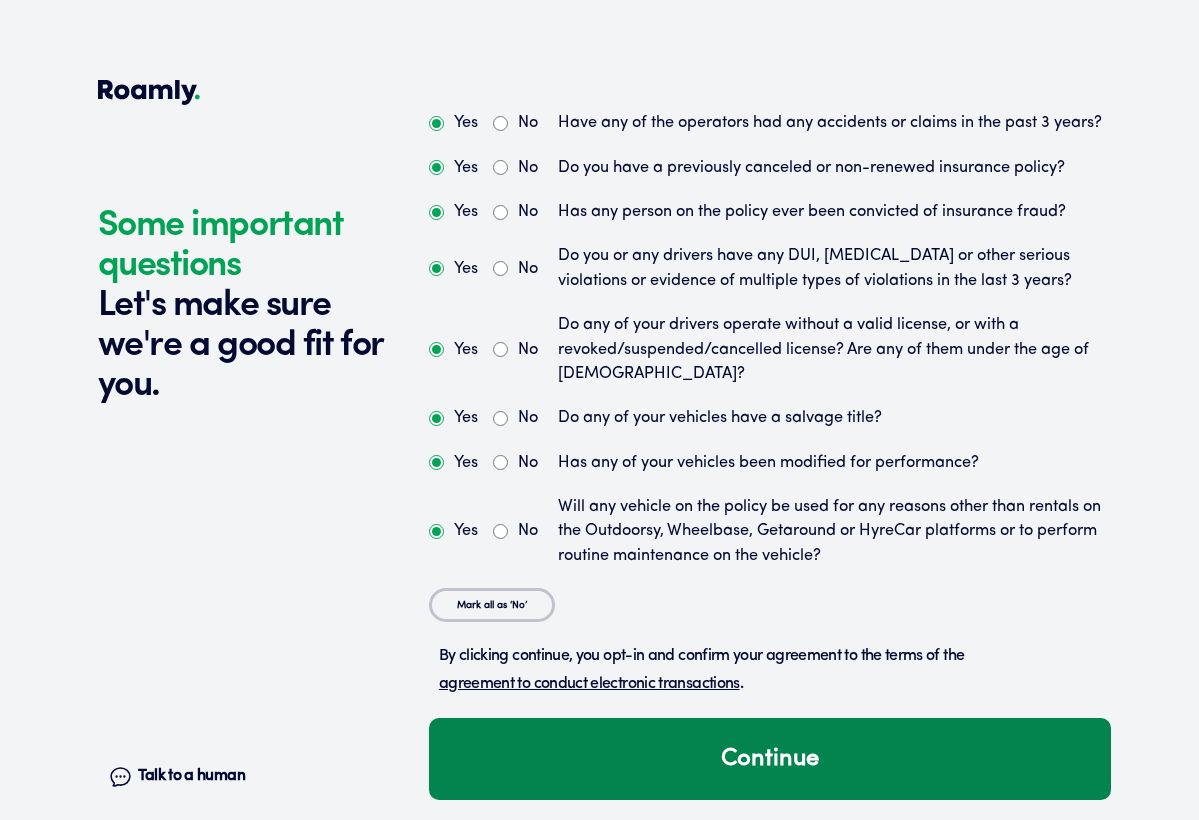 click on "Continue" at bounding box center [770, 759] 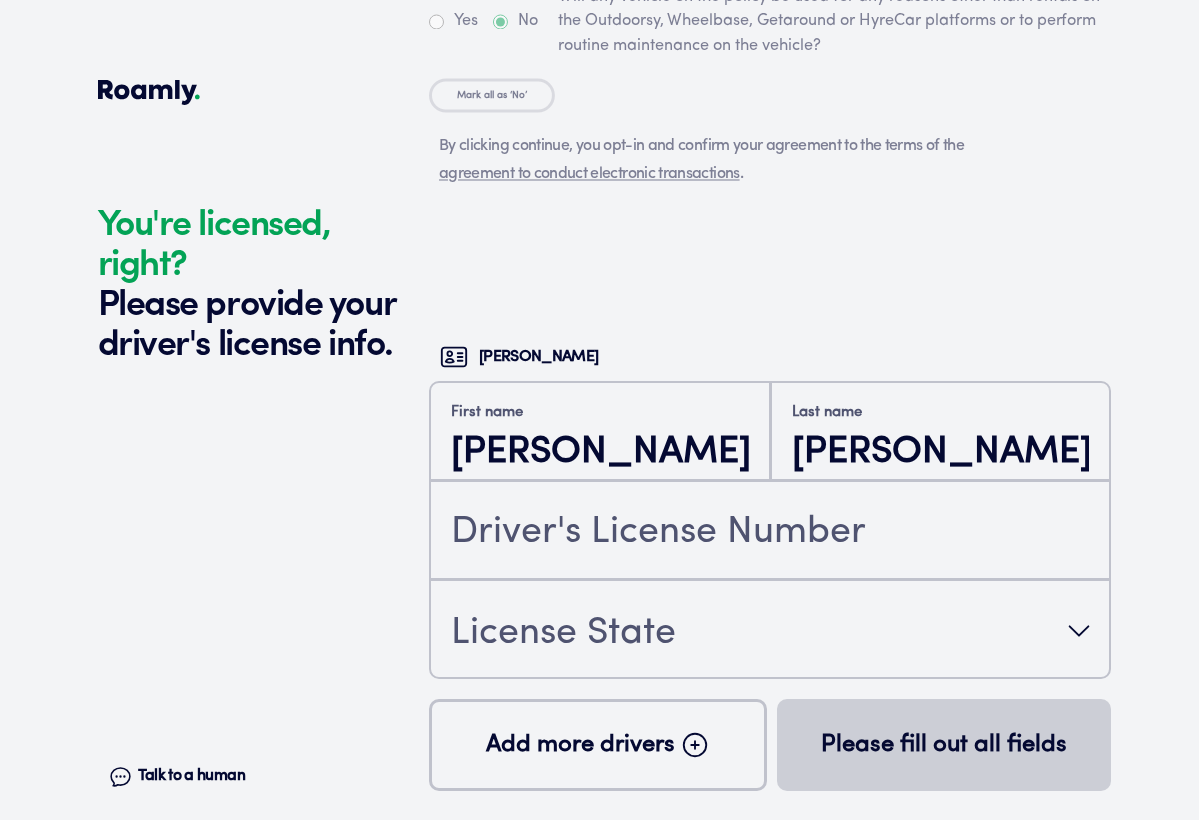 scroll, scrollTop: 4919, scrollLeft: 0, axis: vertical 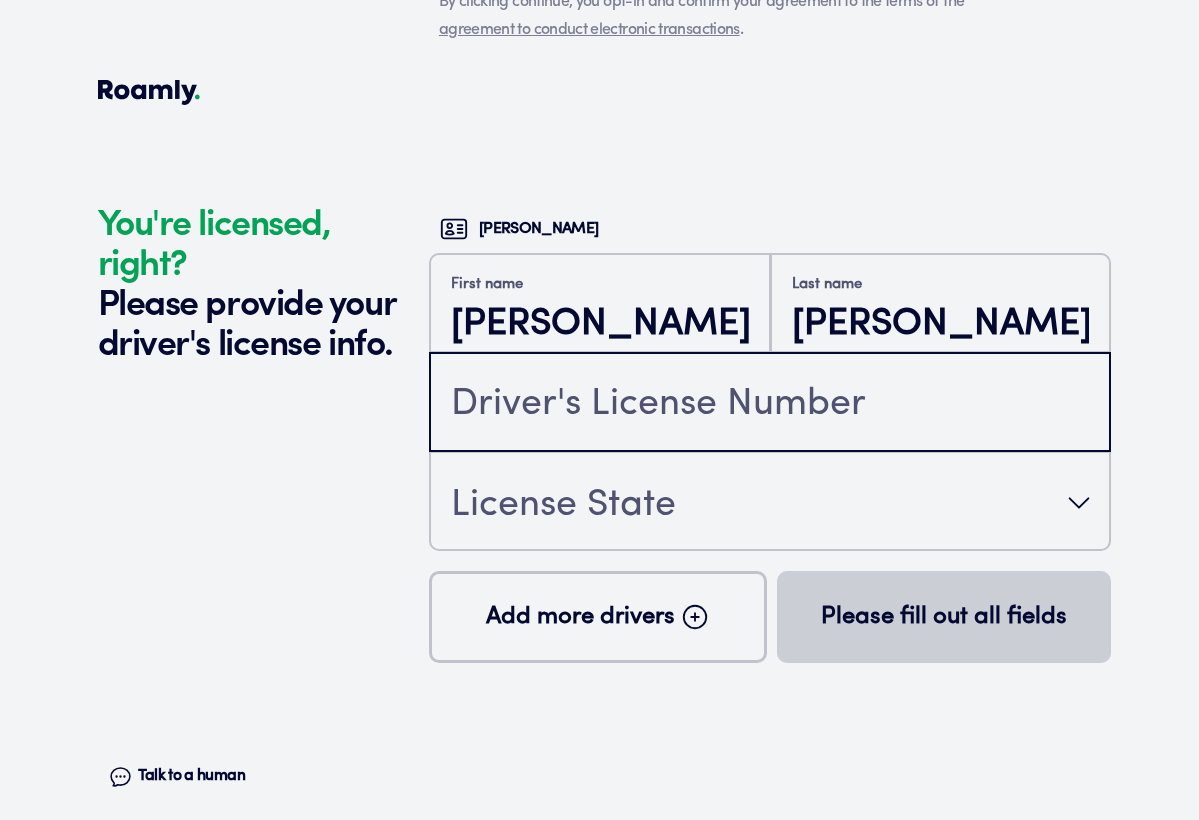 click at bounding box center (770, 404) 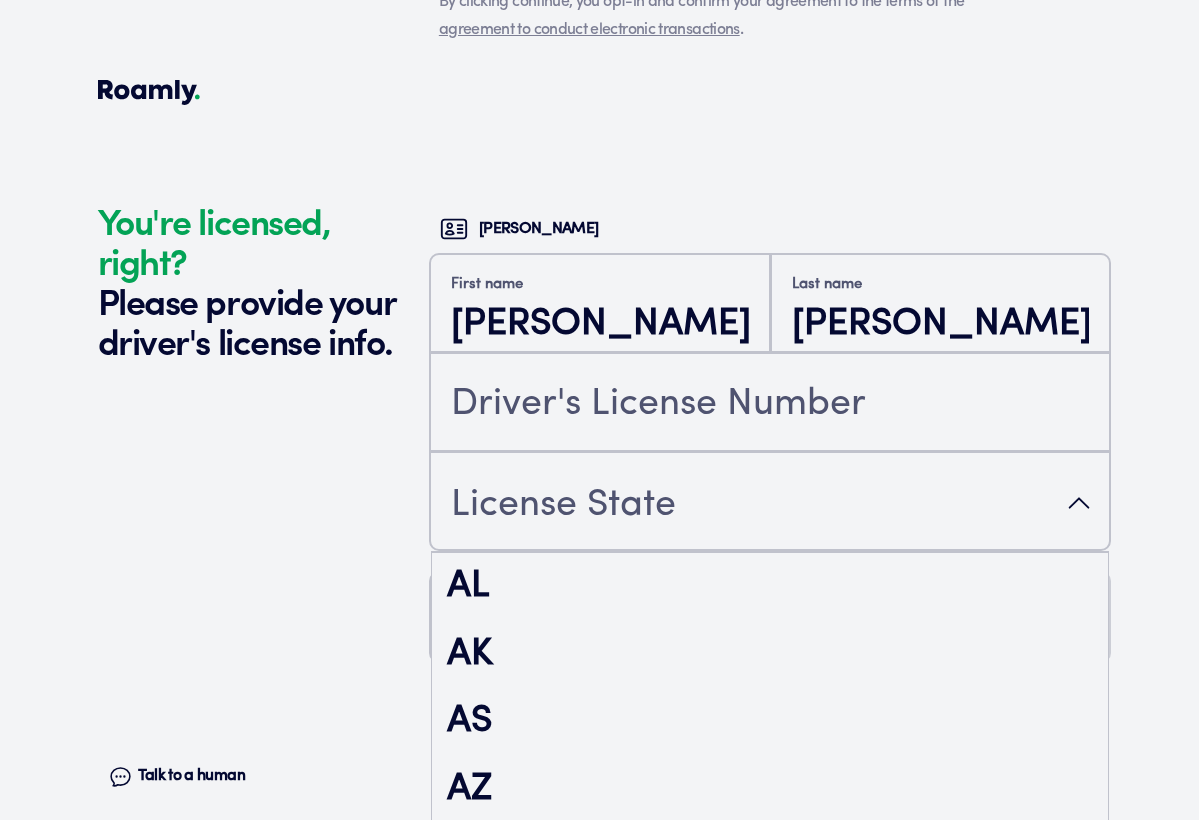 click on "License State" at bounding box center (770, 503) 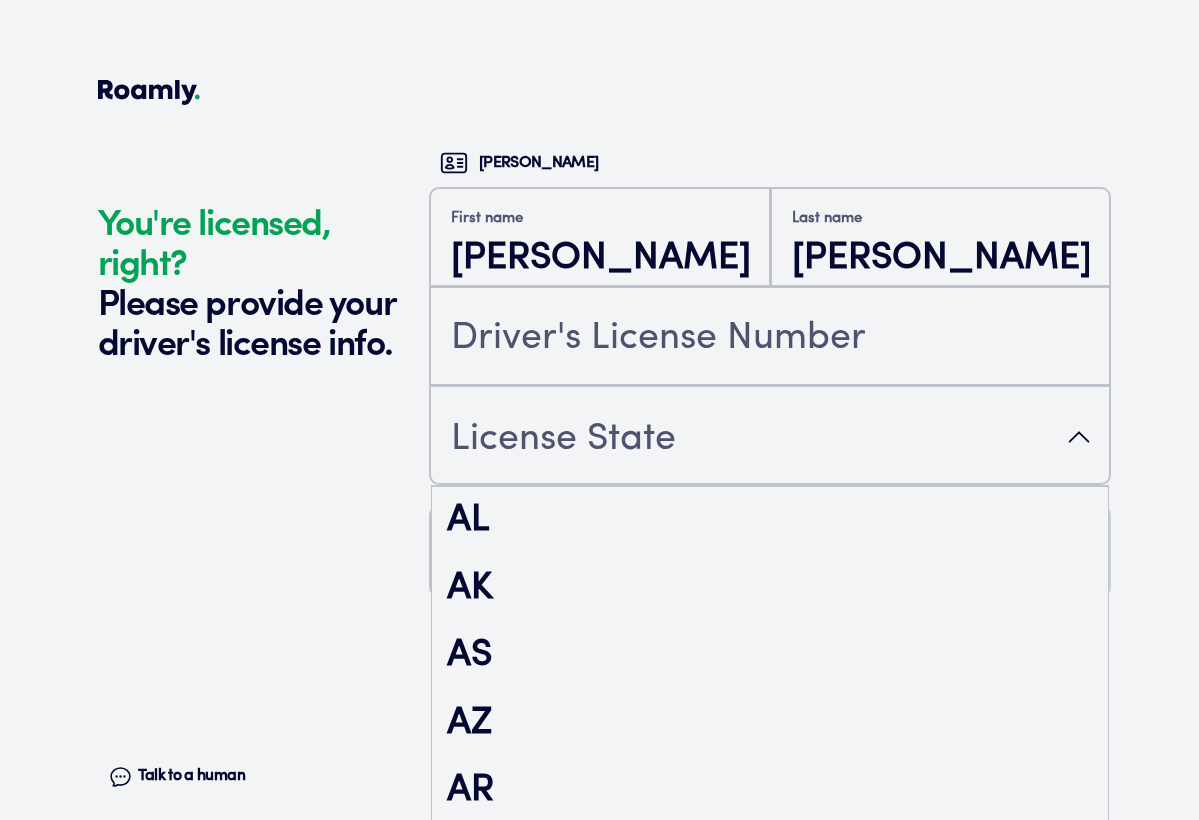scroll, scrollTop: 72, scrollLeft: 0, axis: vertical 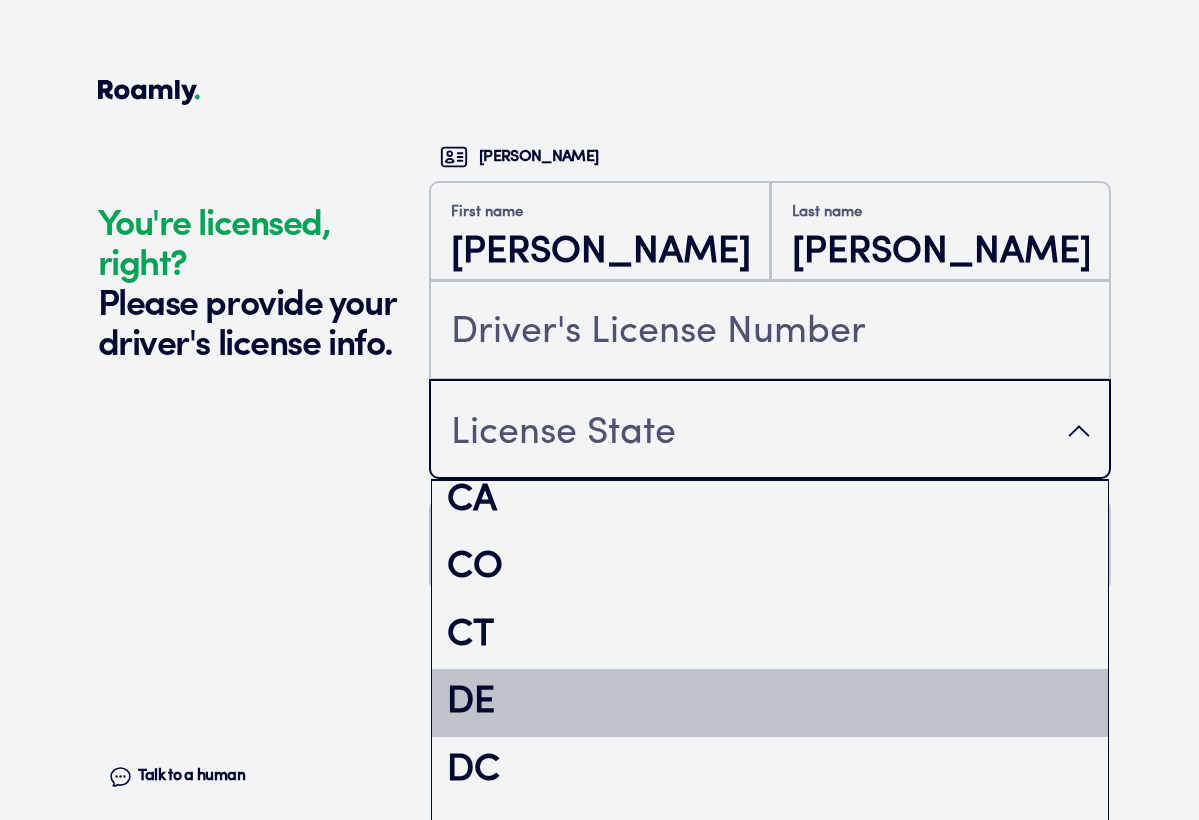 click on "DE" at bounding box center [770, 703] 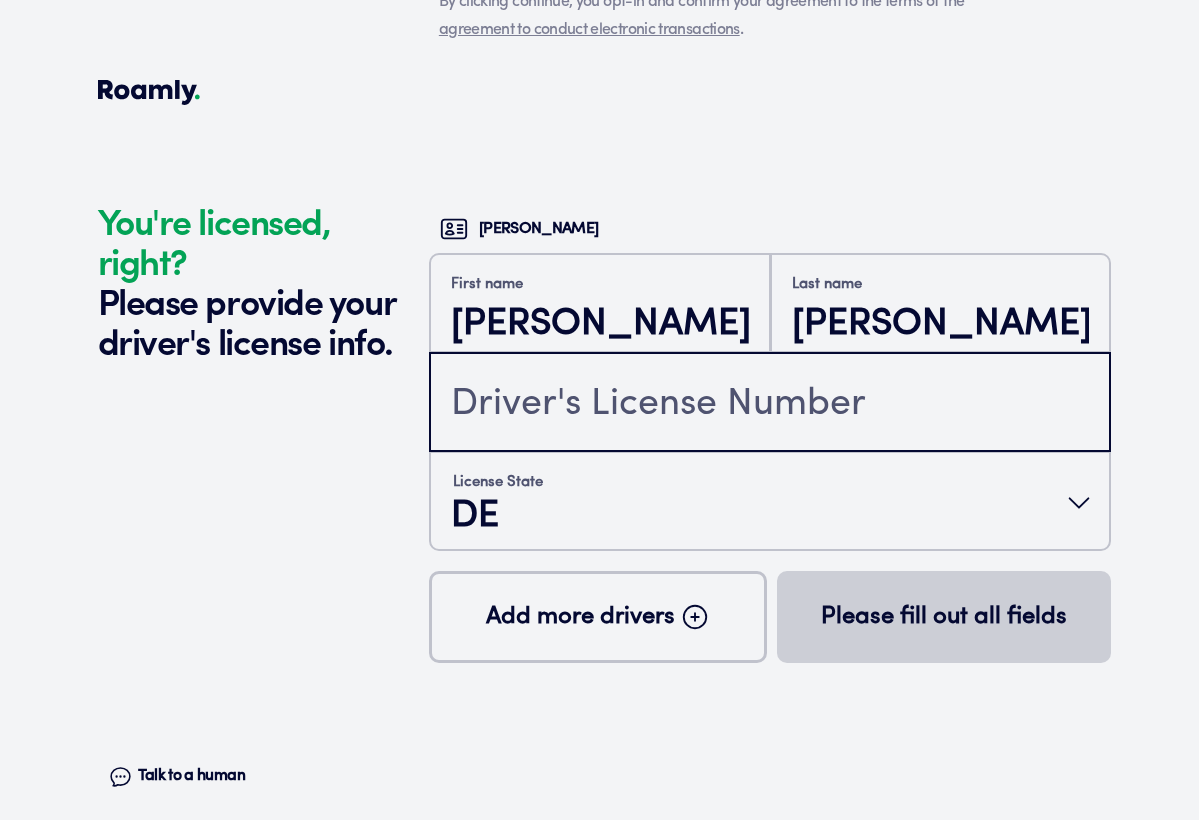 click at bounding box center (770, 404) 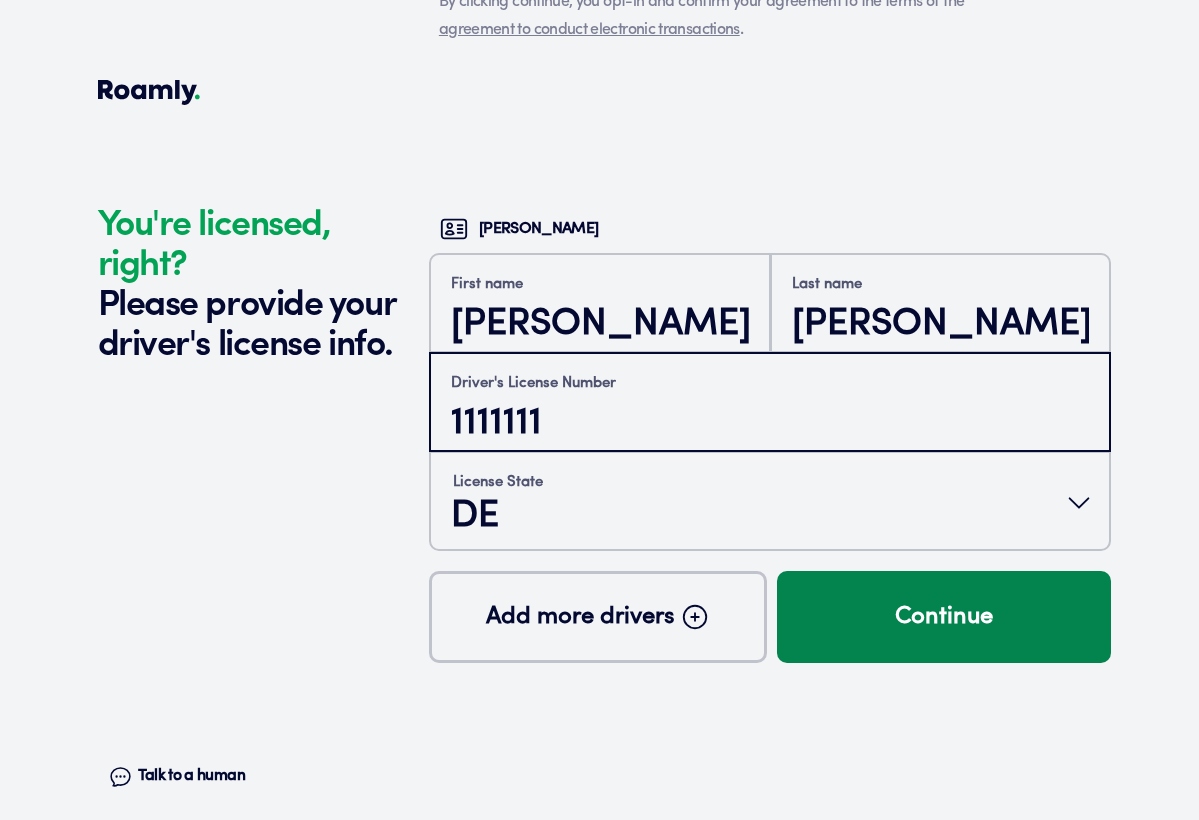 type on "1111111" 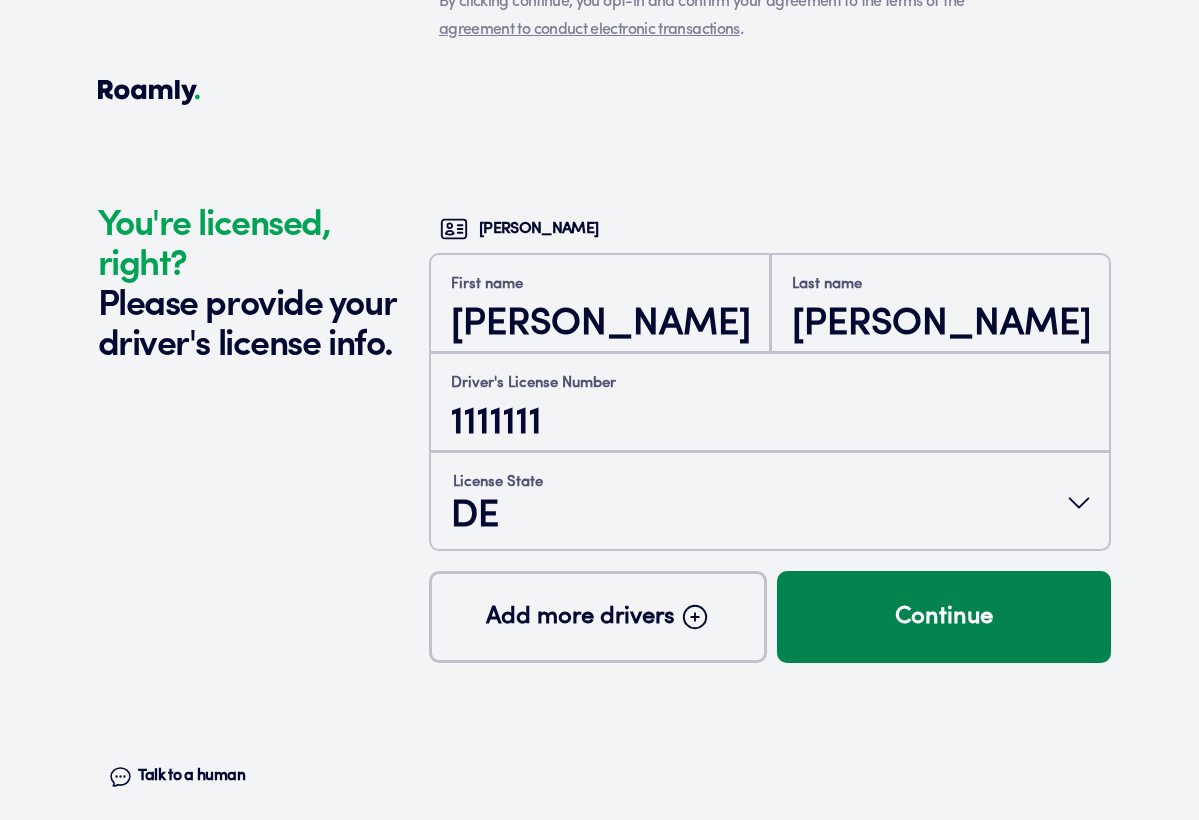 click on "Continue" at bounding box center (944, 617) 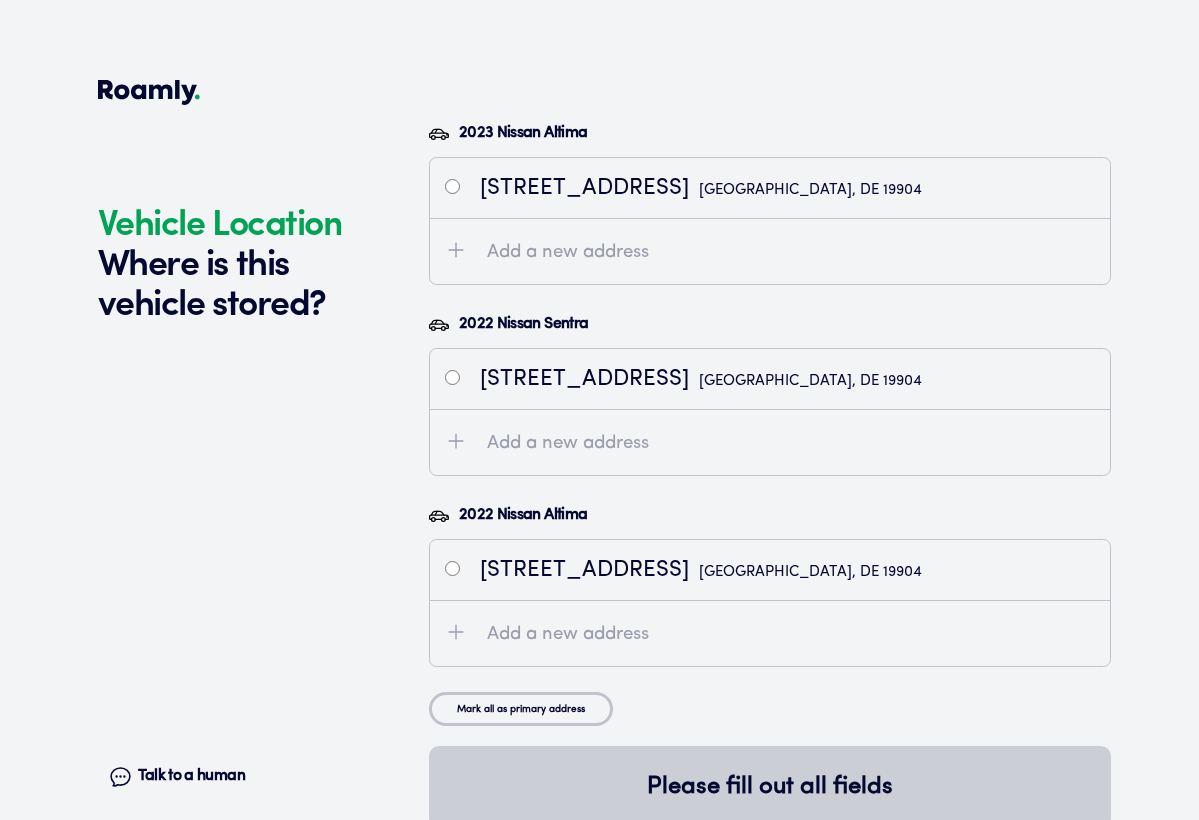scroll, scrollTop: 5551, scrollLeft: 0, axis: vertical 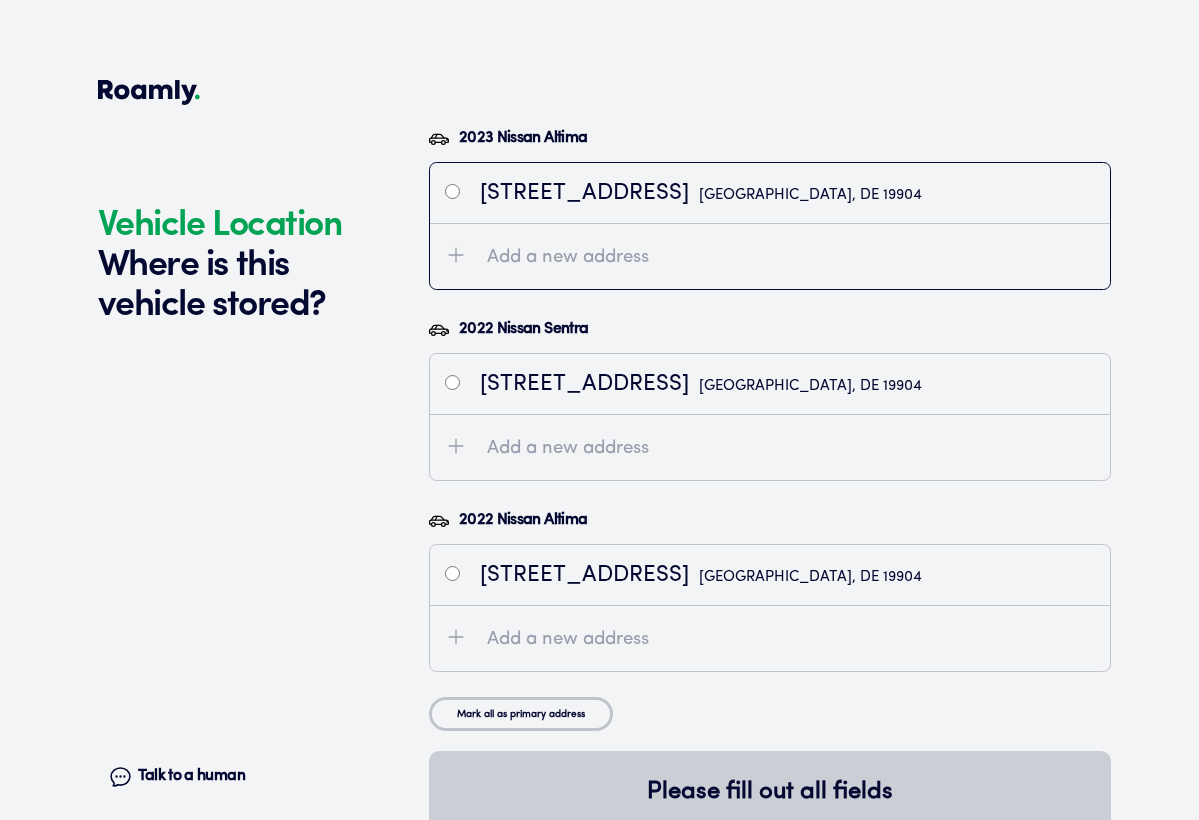 click on "Add a new address" at bounding box center (568, 258) 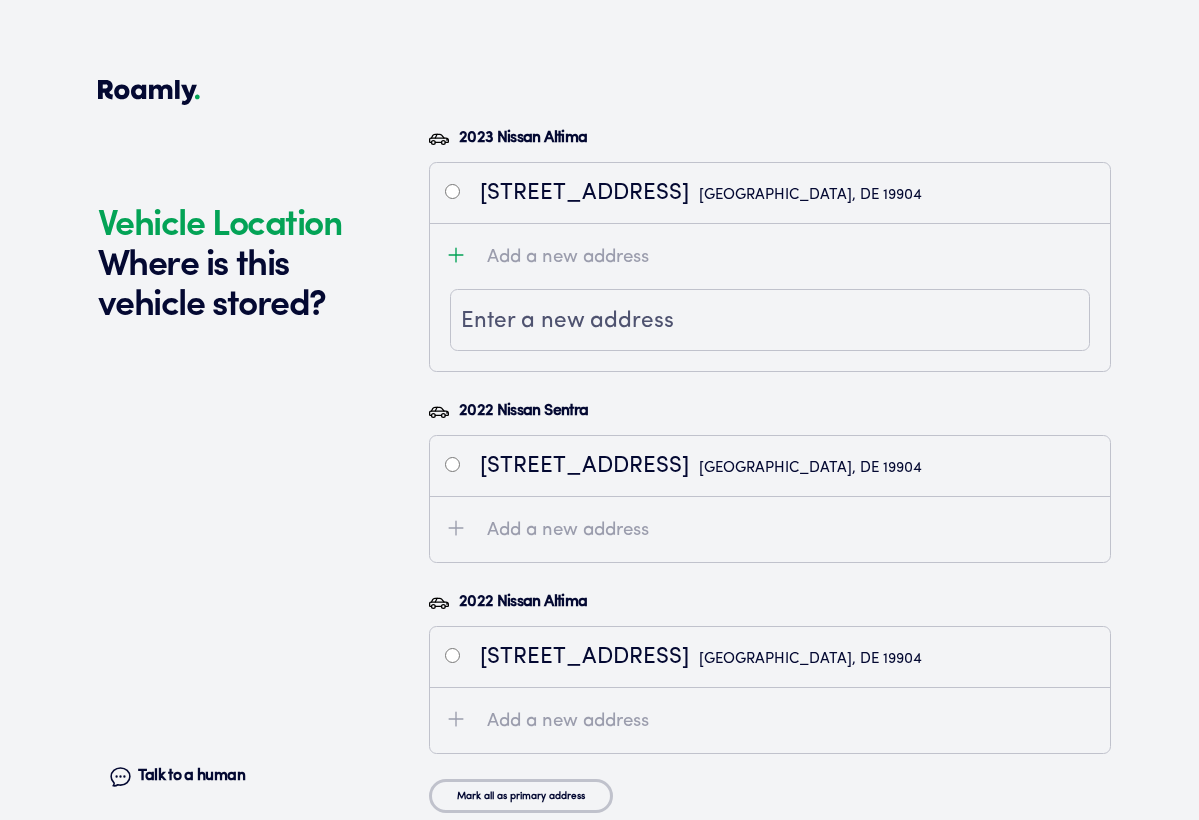 click on "2023 Nissan Altima [STREET_ADDRESS] Add a new address 2022 Nissan Sentra [STREET_ADDRESS] Add a new address 2022 [GEOGRAPHIC_DATA][STREET_ADDRESS] Add a new address Mark all as primary address Please fill out all fields" at bounding box center (770, 512) 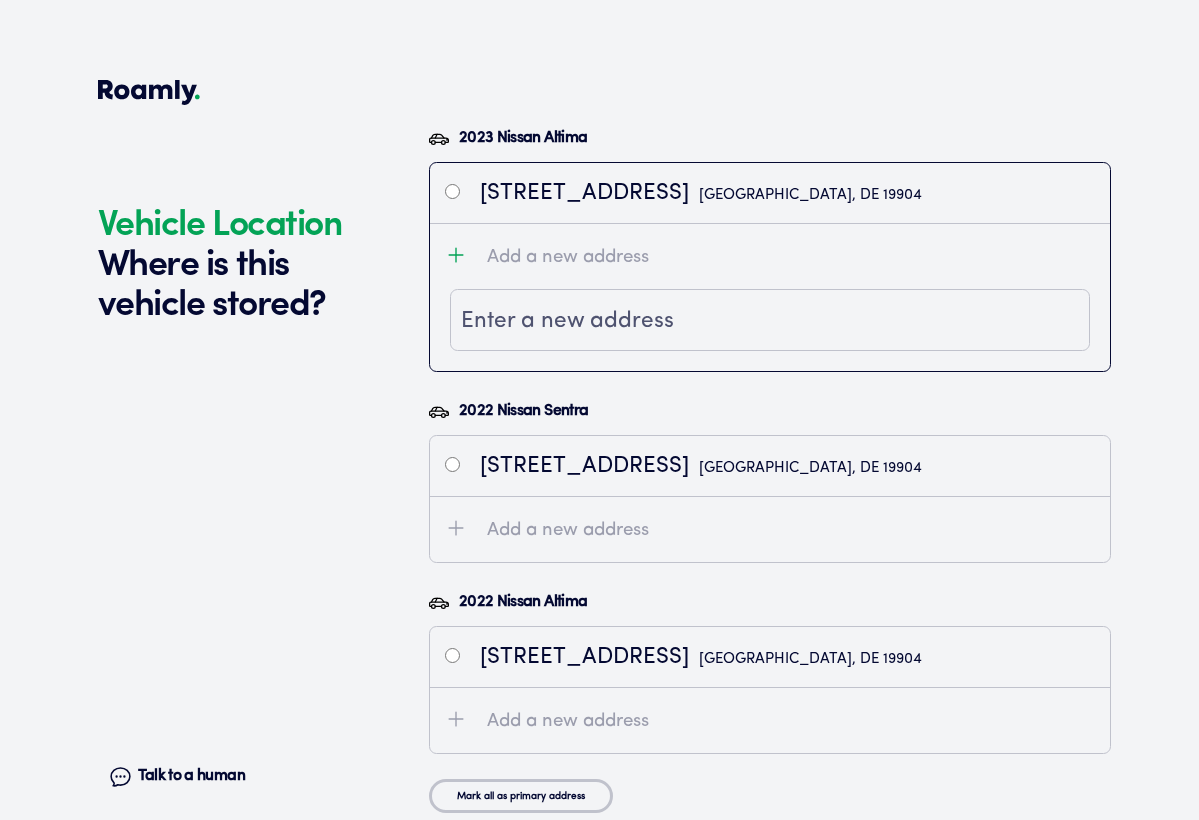click at bounding box center (452, 191) 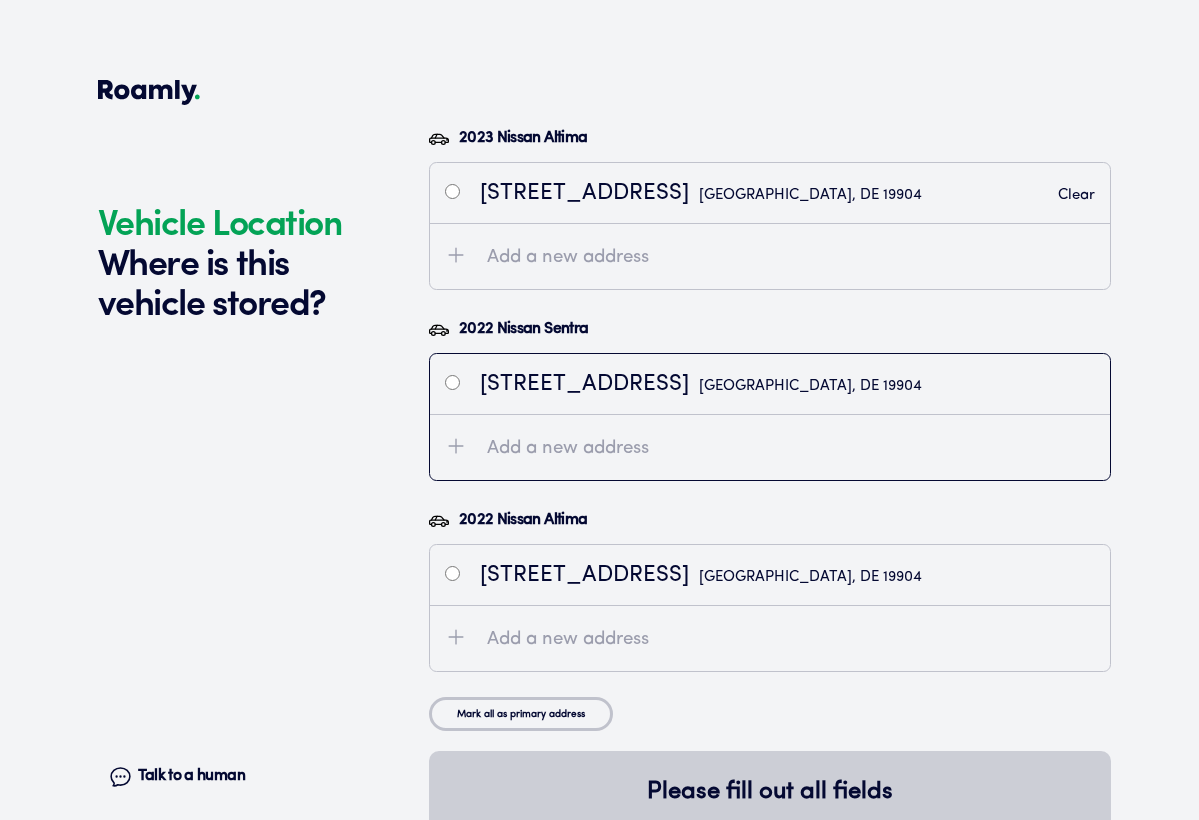 click at bounding box center [452, 382] 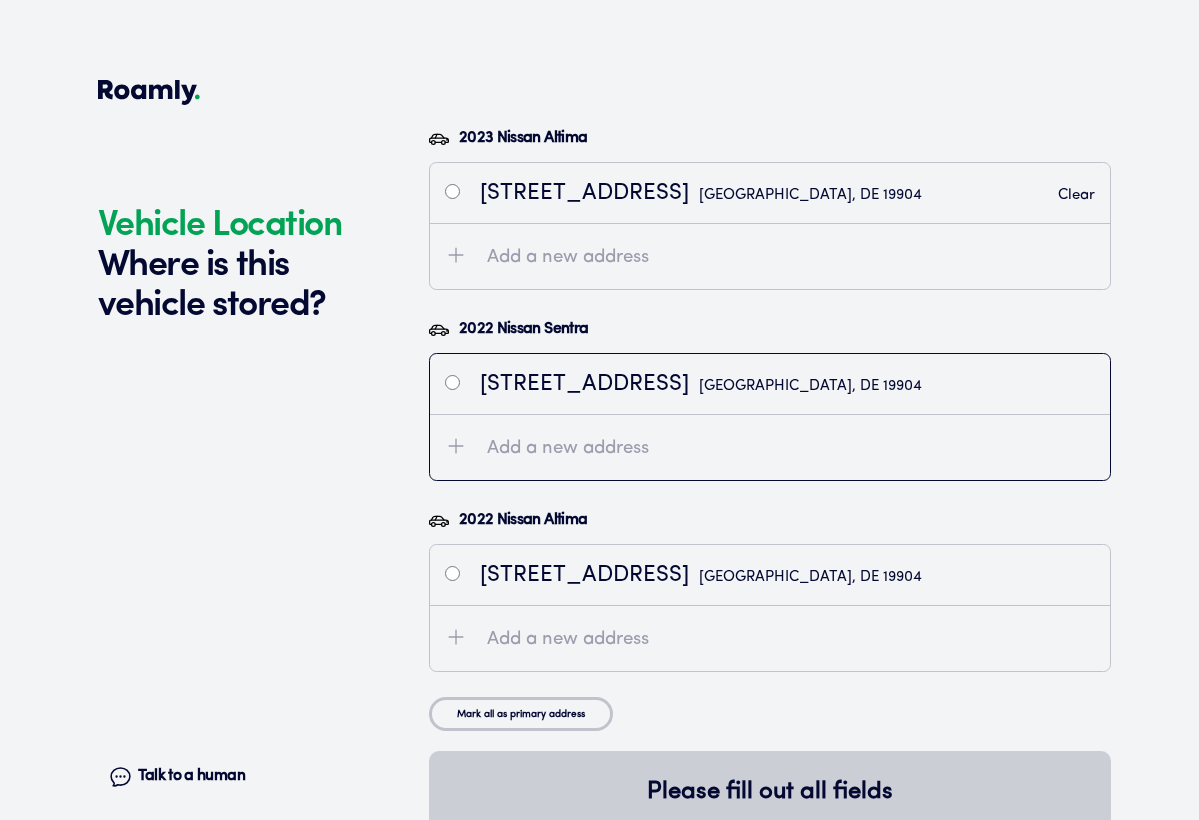 radio on "true" 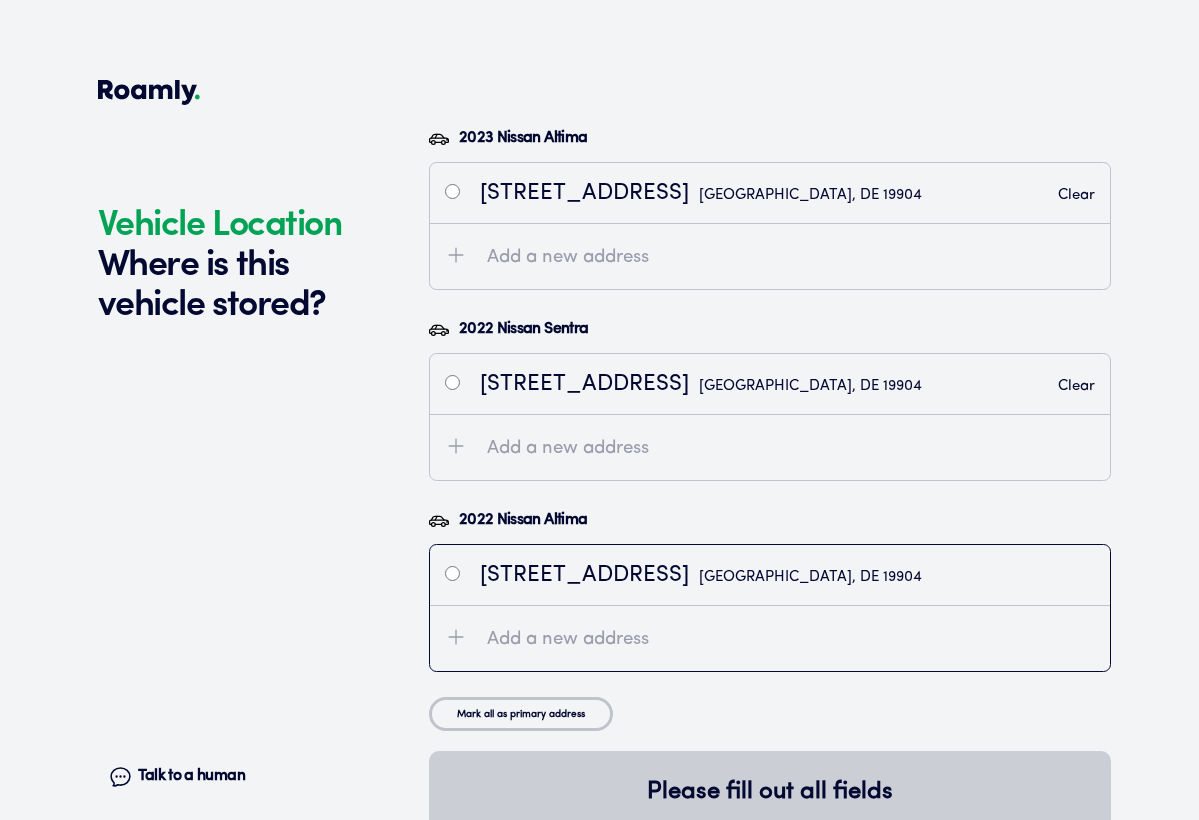 click at bounding box center [452, 573] 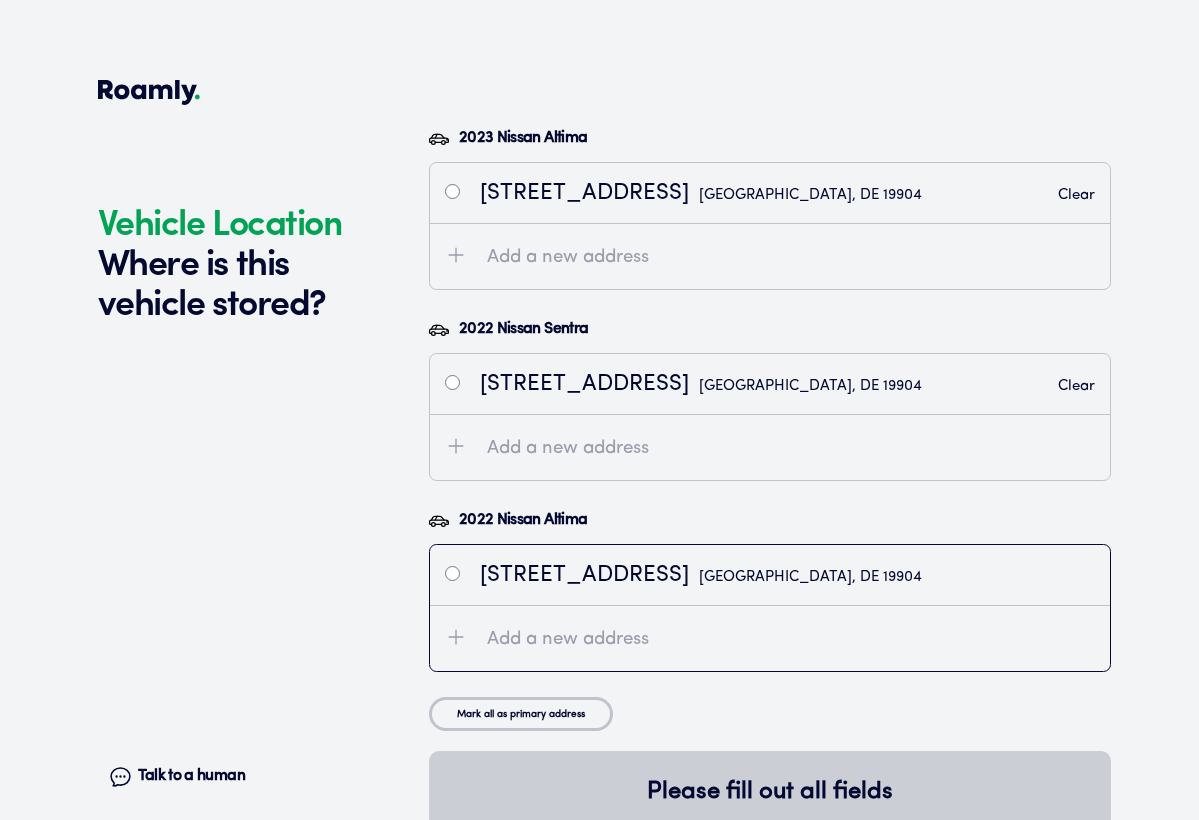 radio on "true" 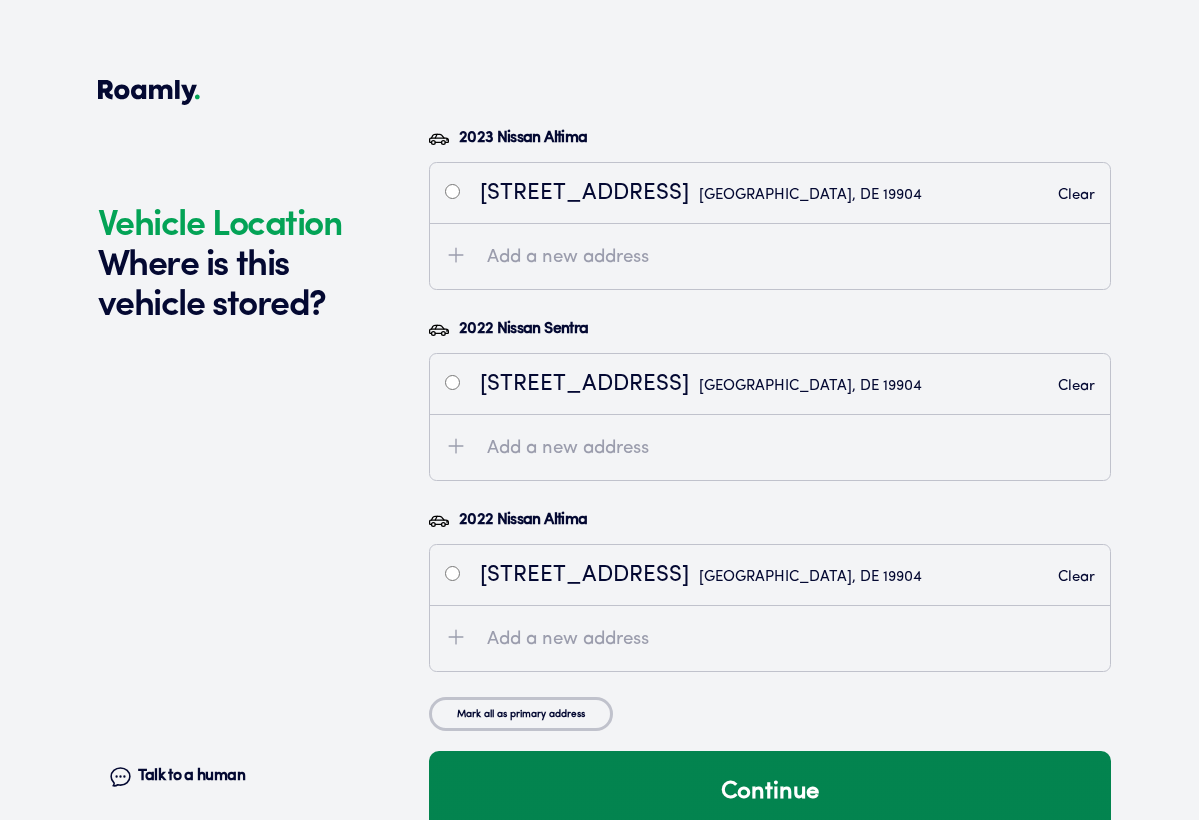 click on "Continue" at bounding box center (770, 792) 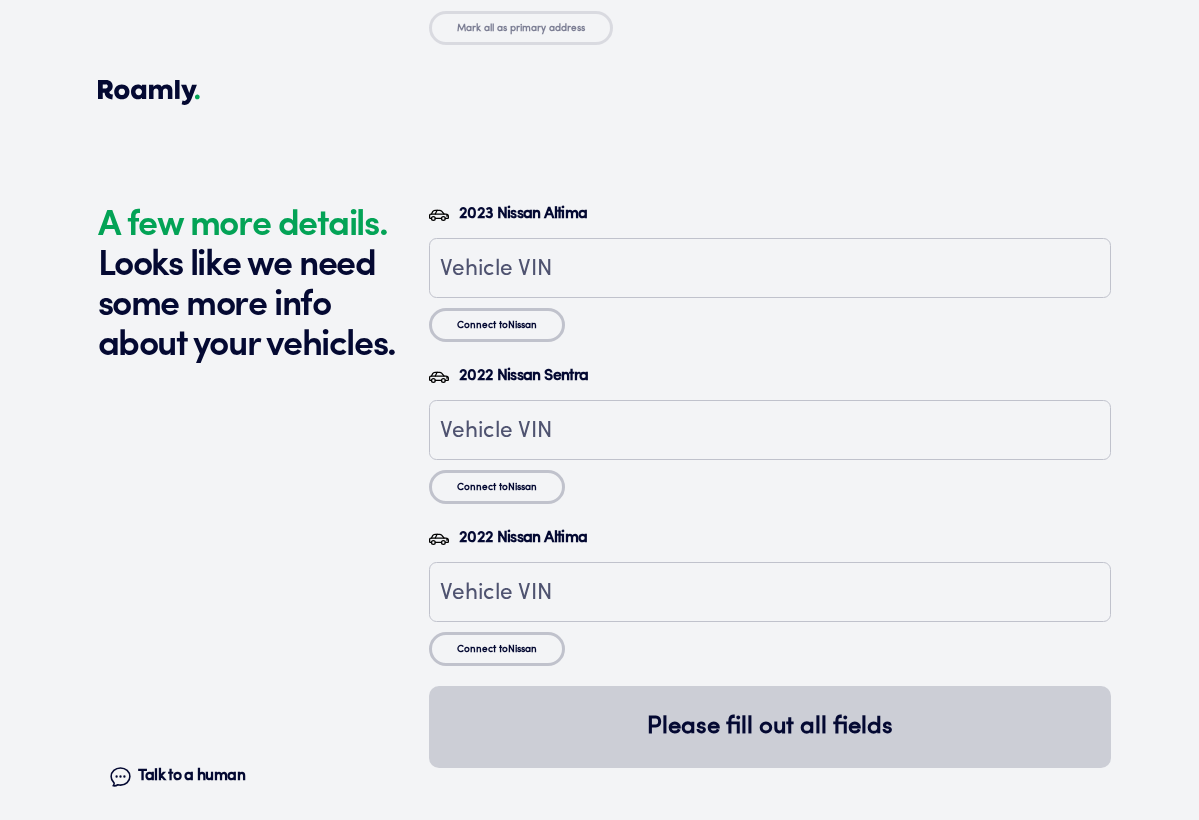 scroll, scrollTop: 6276, scrollLeft: 0, axis: vertical 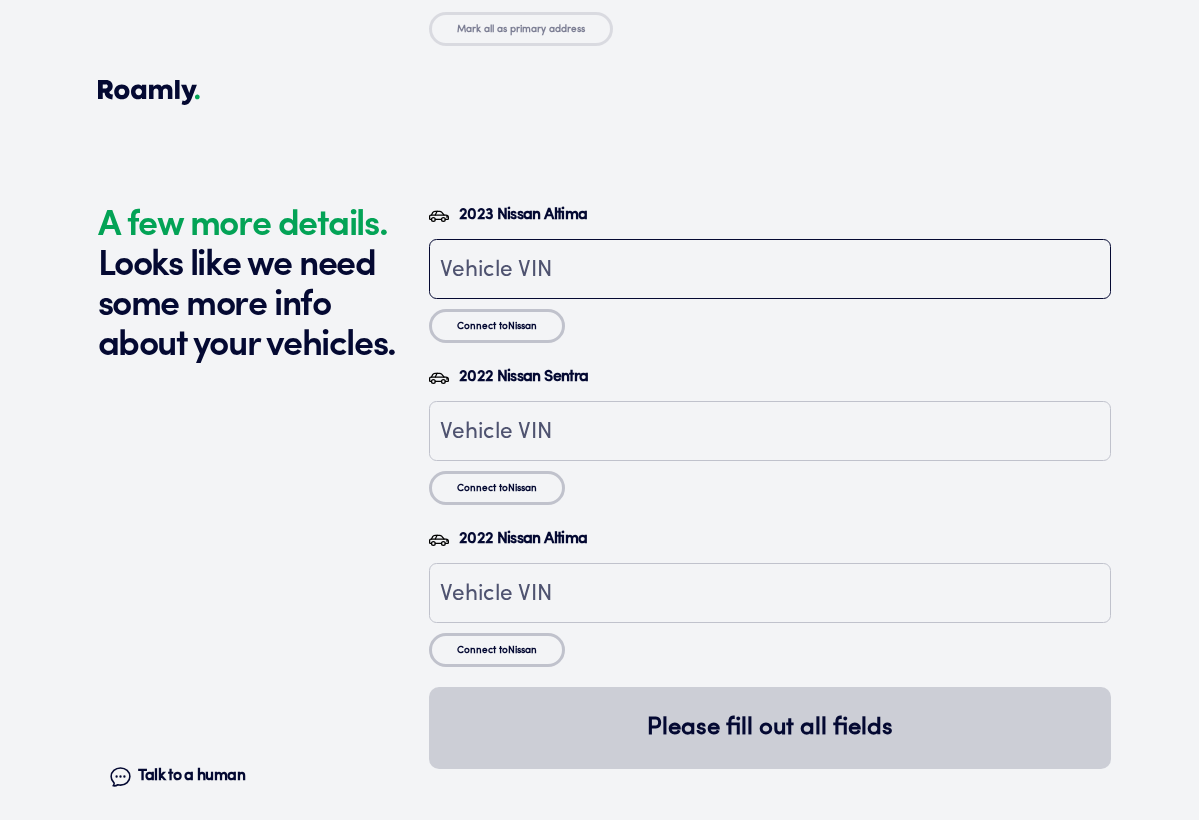 click at bounding box center (770, 271) 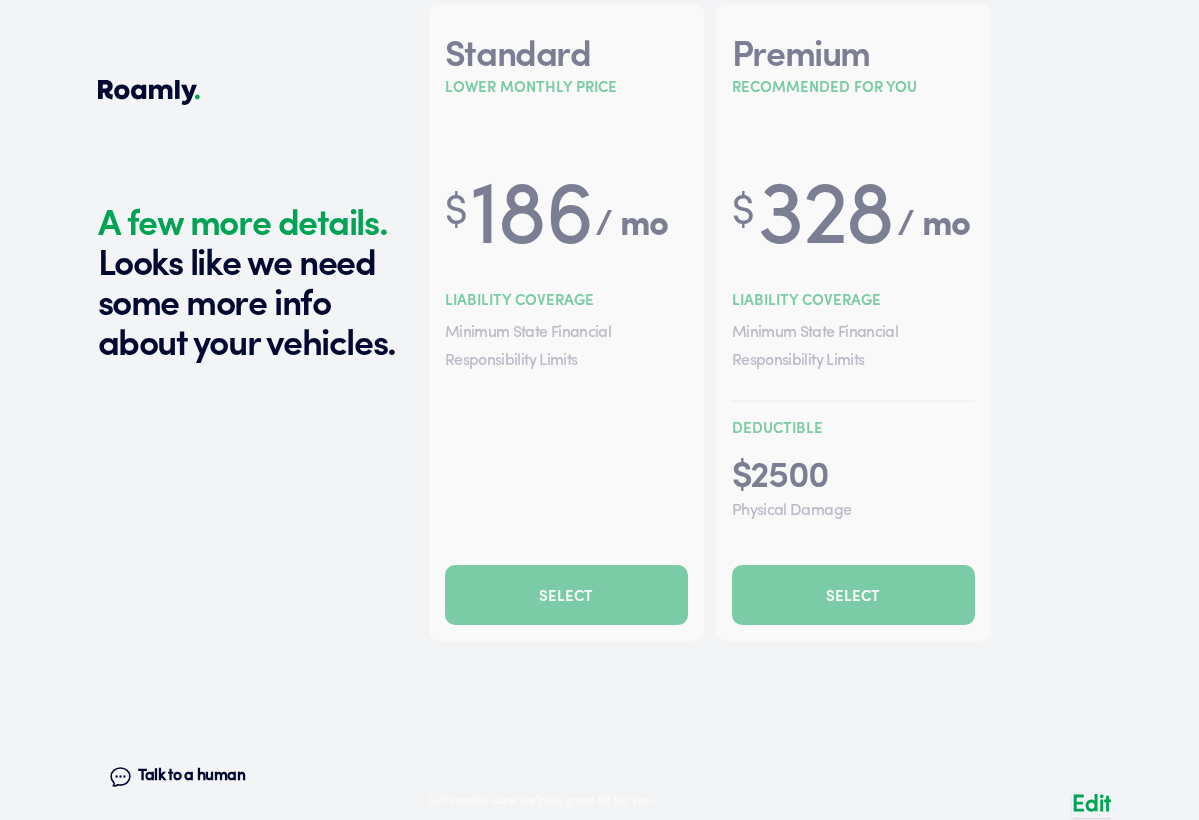 scroll, scrollTop: 3551, scrollLeft: 0, axis: vertical 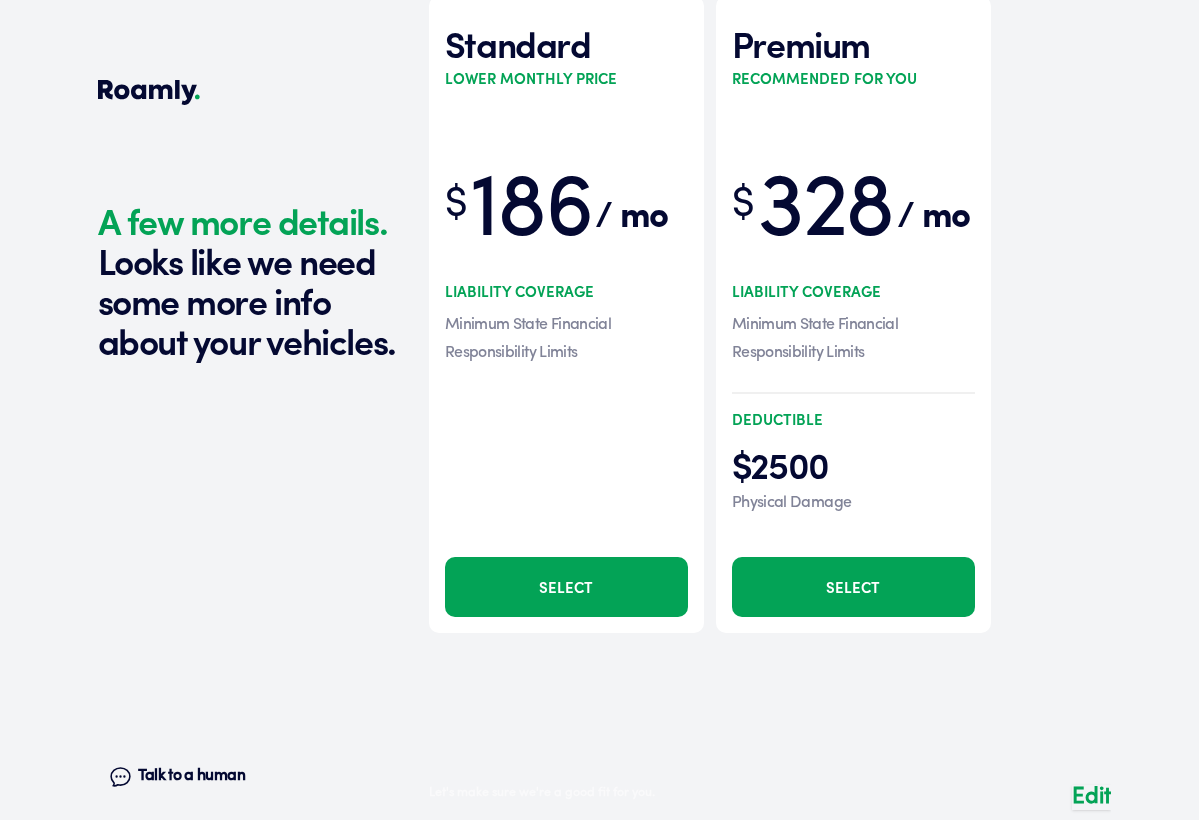 click at bounding box center [770, 304] 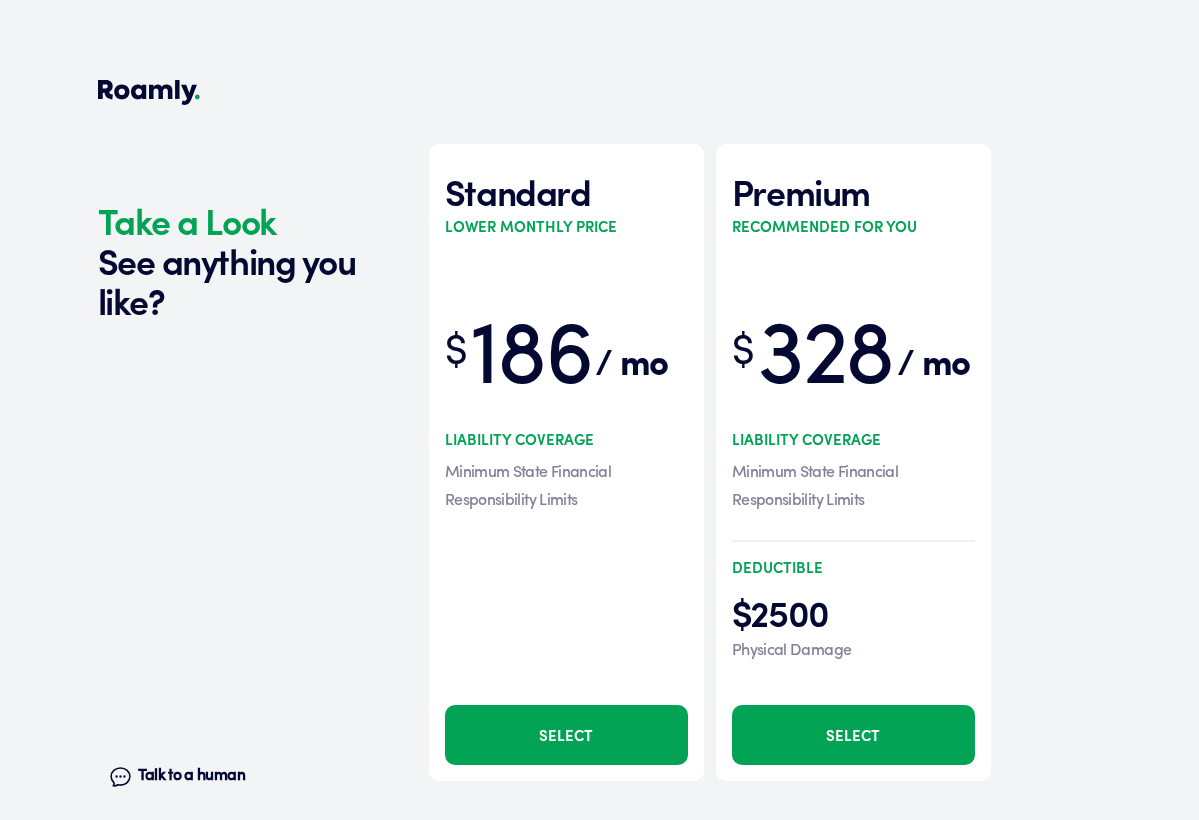 scroll, scrollTop: 3361, scrollLeft: 0, axis: vertical 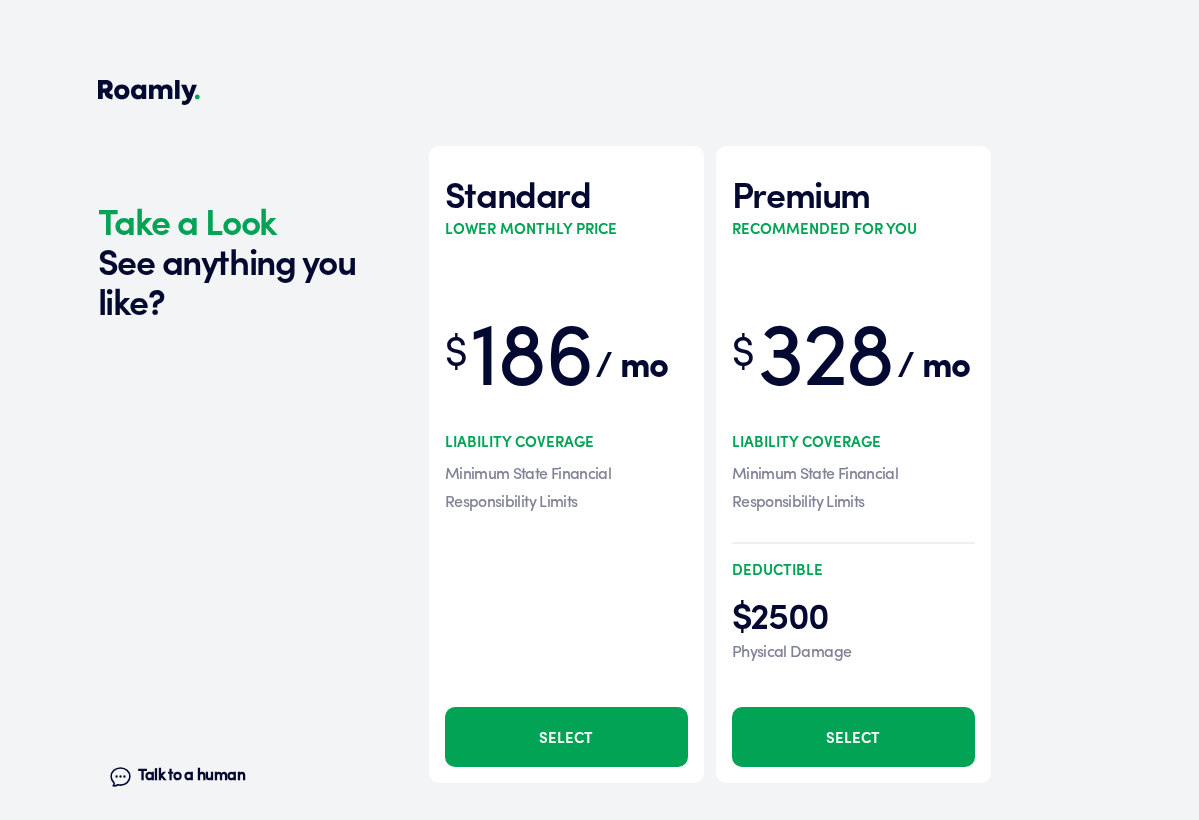 click on "Minimum State Financial Responsibility Limits" at bounding box center (566, 489) 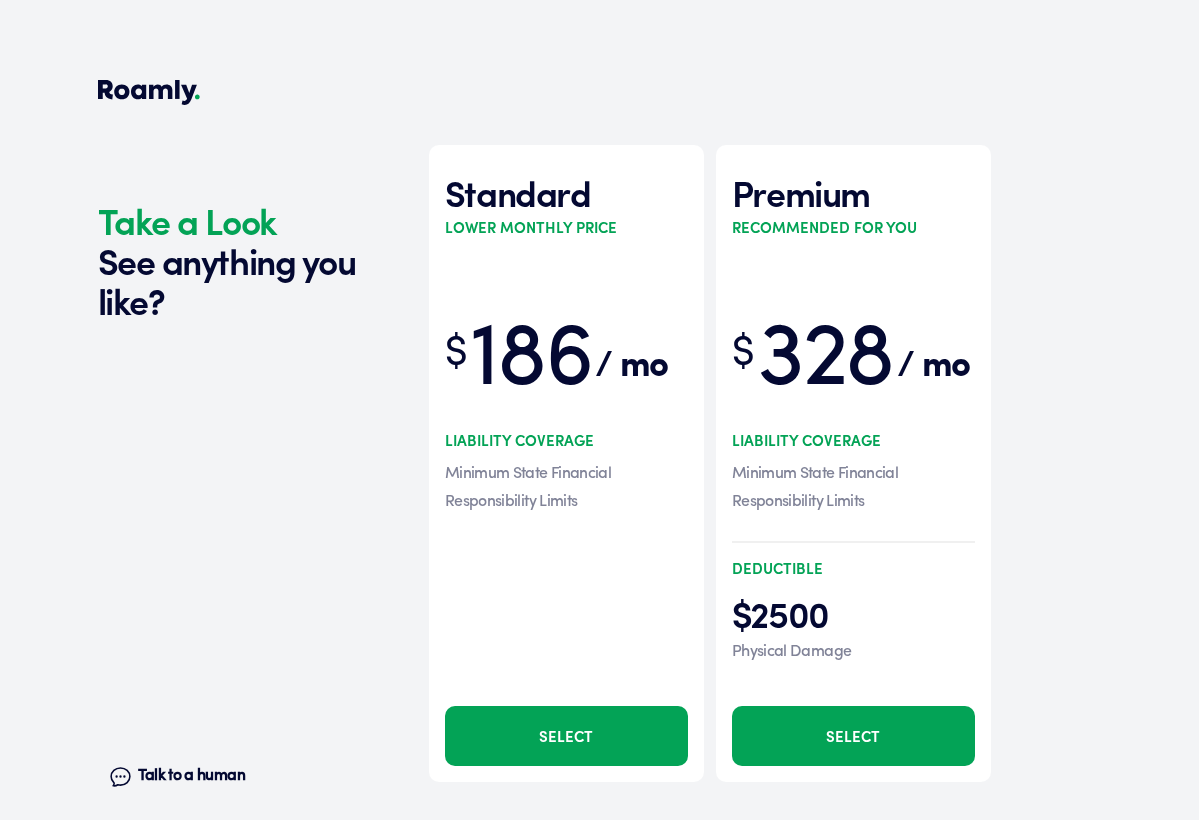 scroll, scrollTop: 3361, scrollLeft: 0, axis: vertical 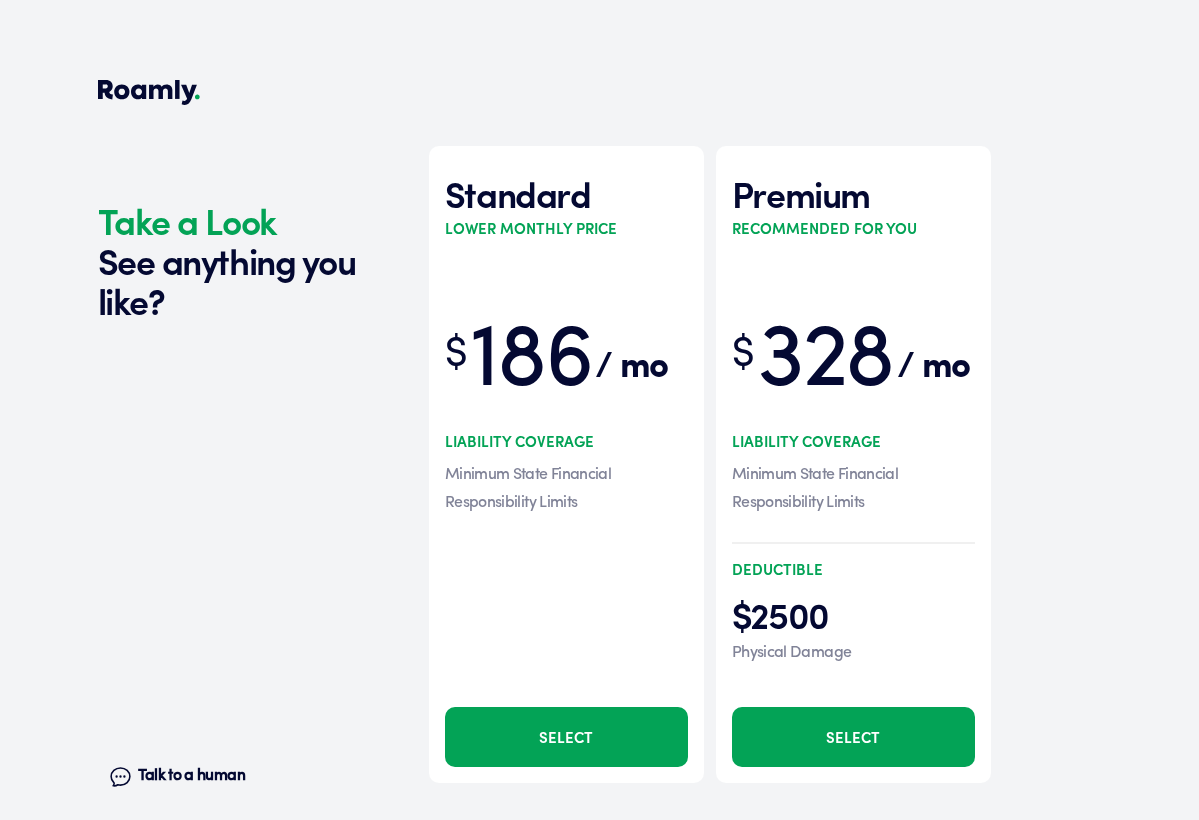 click on "Talk to a human" at bounding box center [191, 776] 